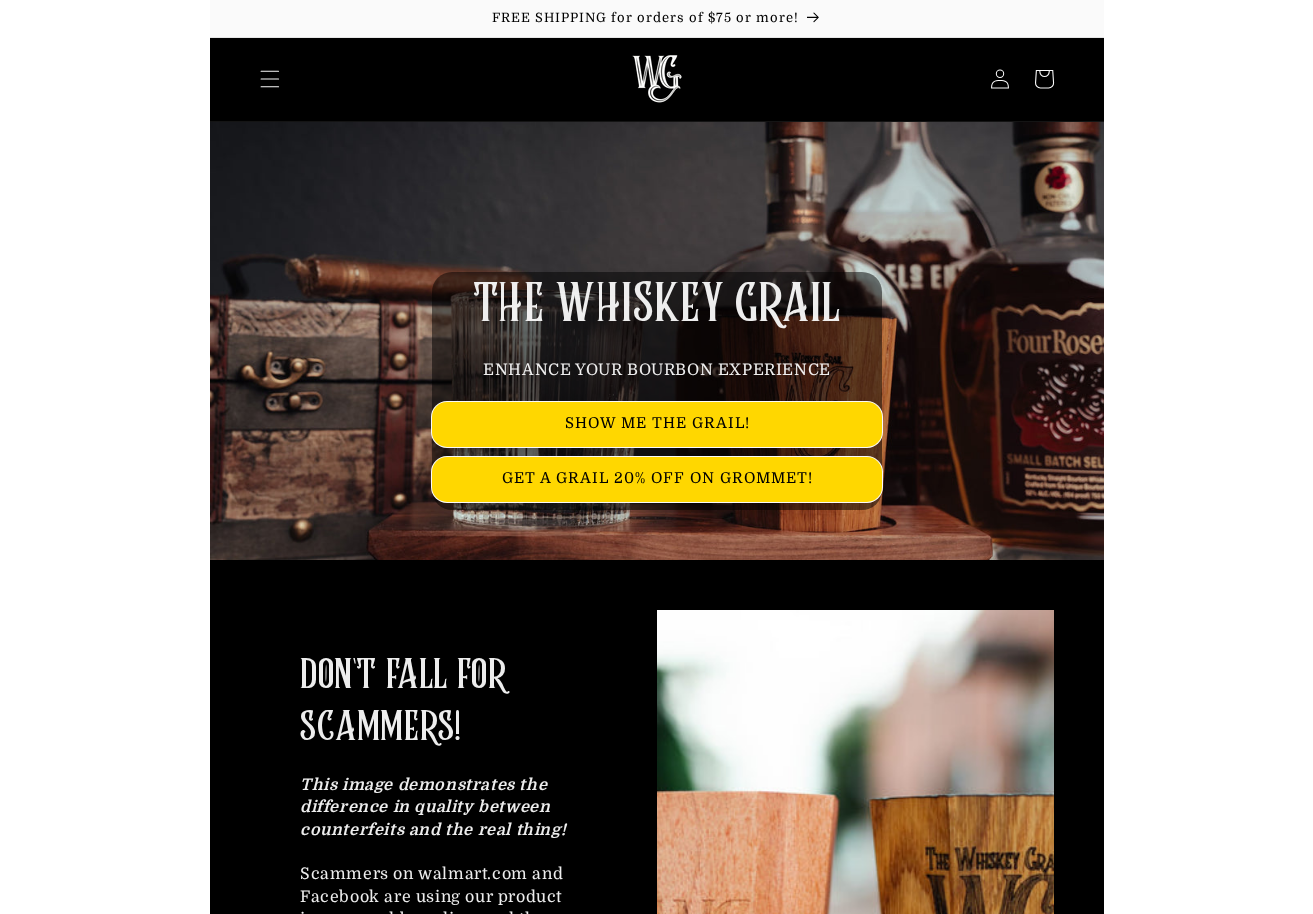 scroll, scrollTop: 0, scrollLeft: 0, axis: both 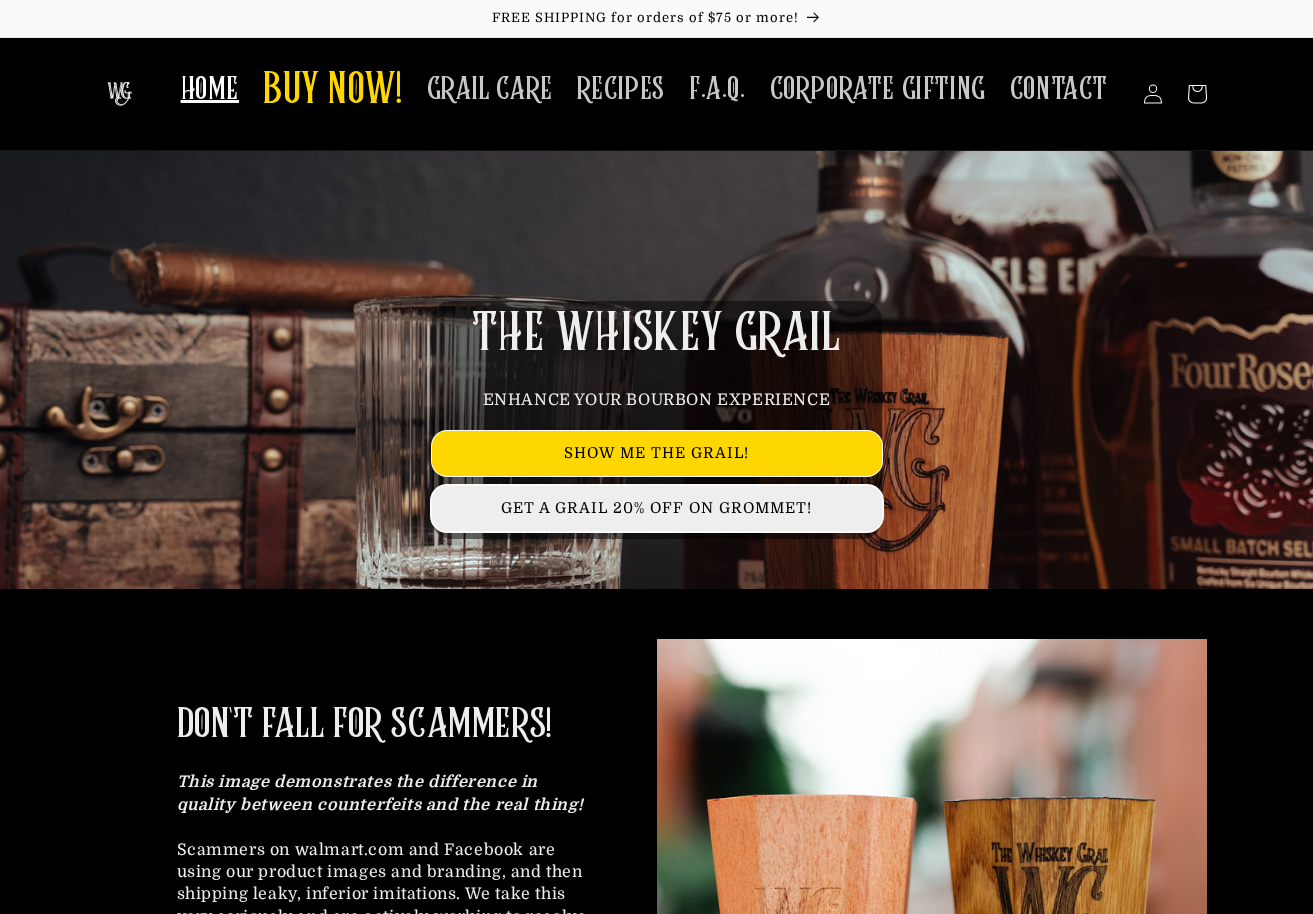 click on "GET A GRAIL 20% OFF ON GROMMET!" at bounding box center (657, 508) 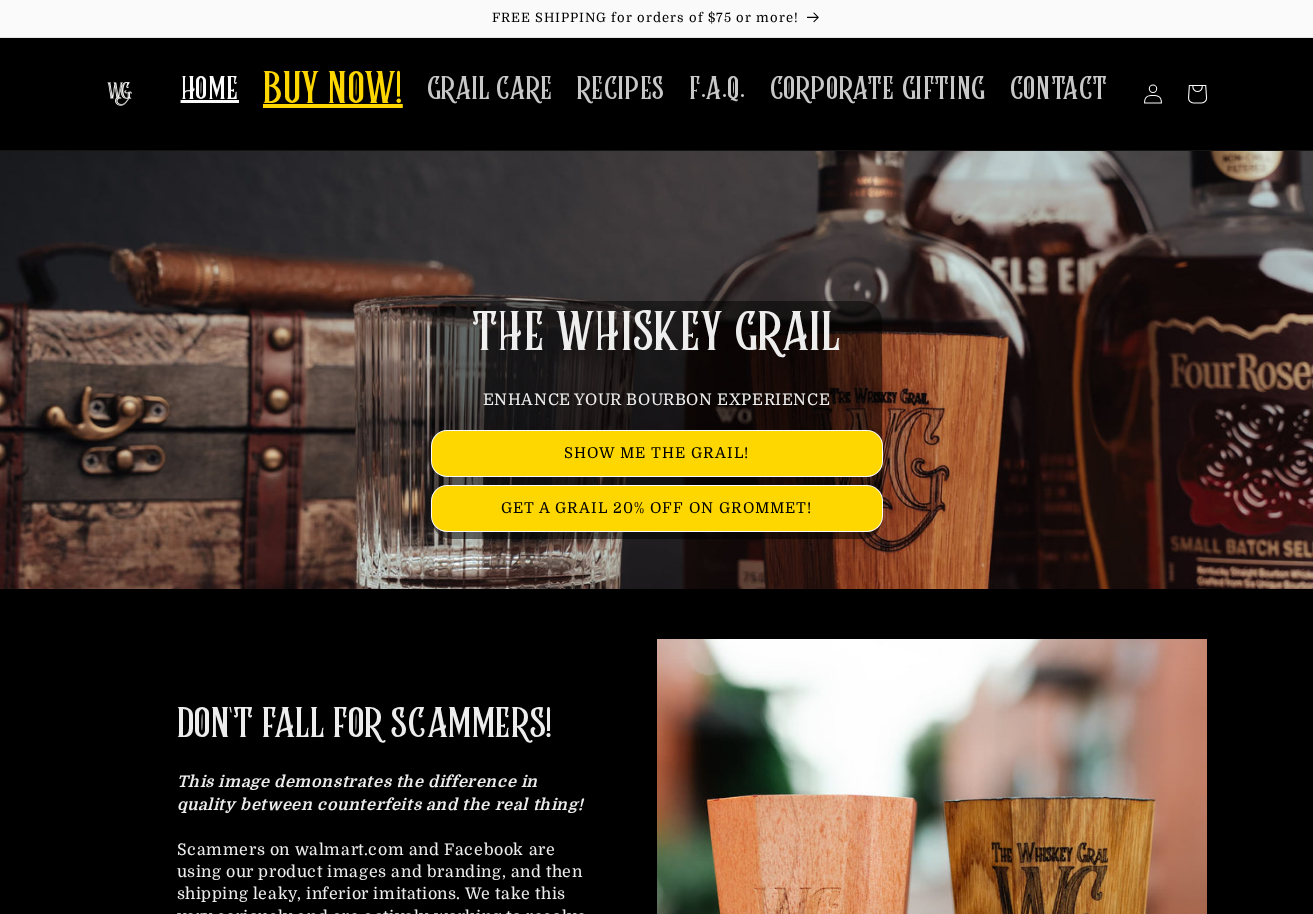 click on "BUY NOW!" at bounding box center [333, 91] 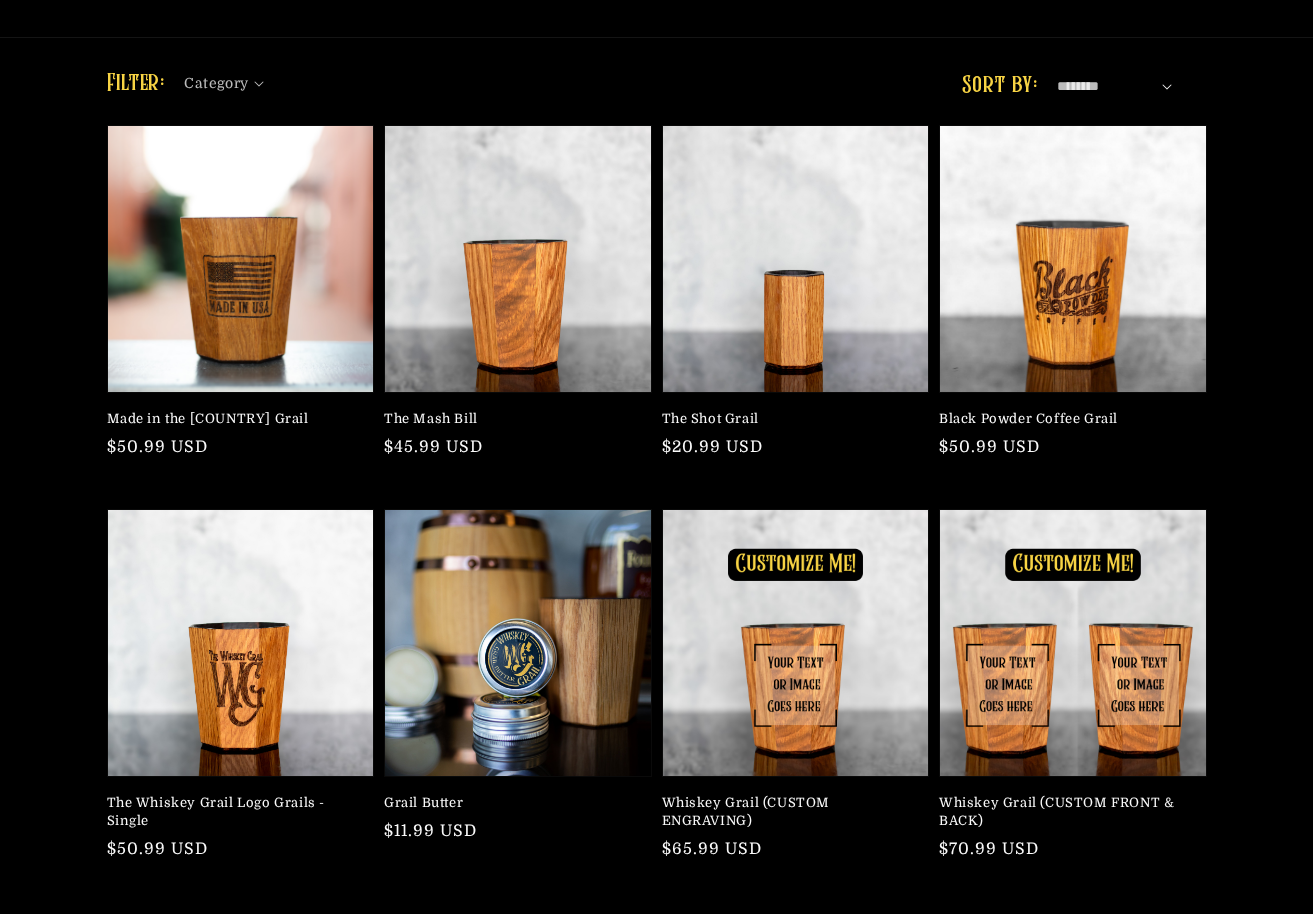 scroll, scrollTop: 157, scrollLeft: 0, axis: vertical 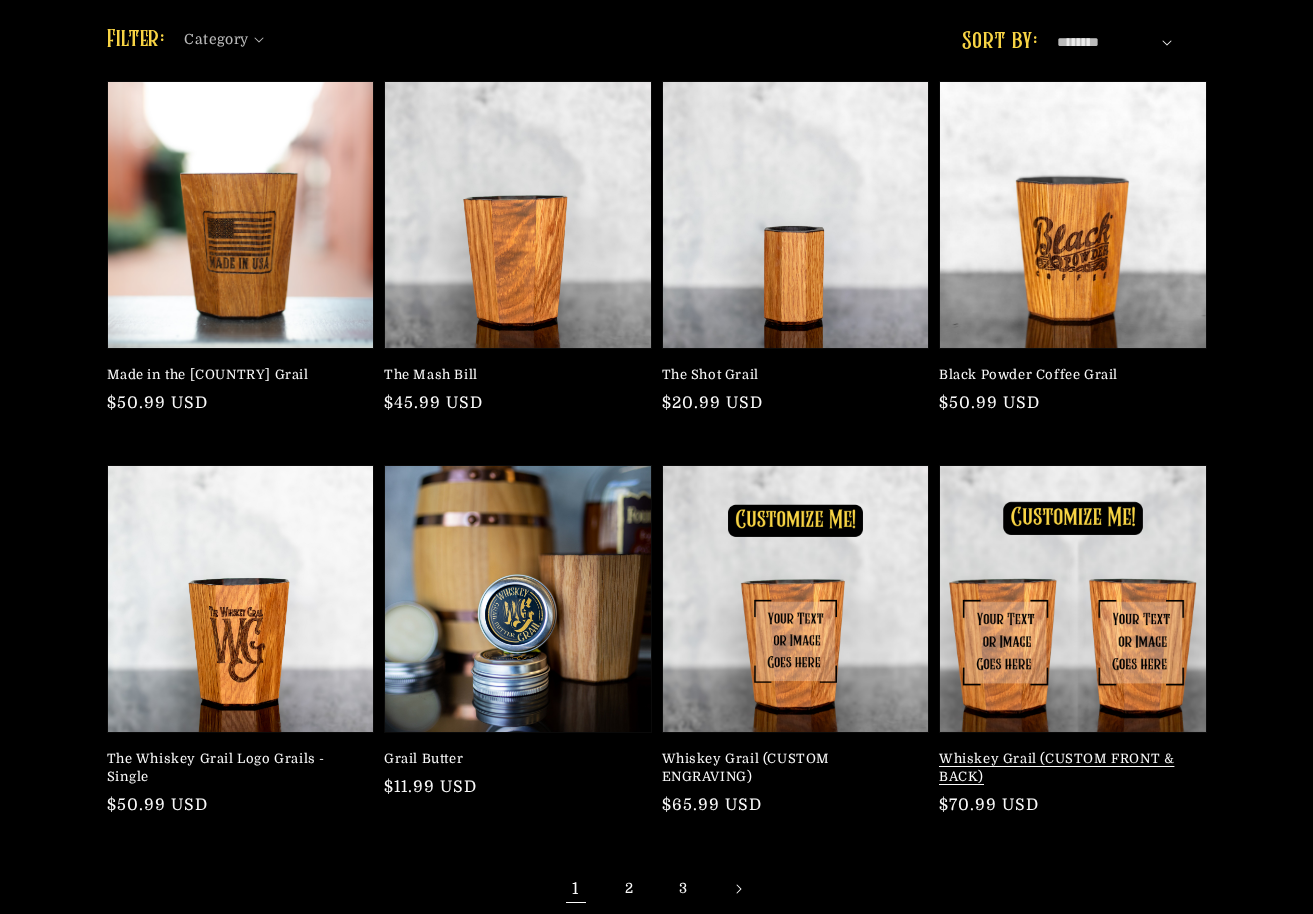 click on "Whiskey Grail (CUSTOM FRONT & BACK)" at bounding box center (1067, 768) 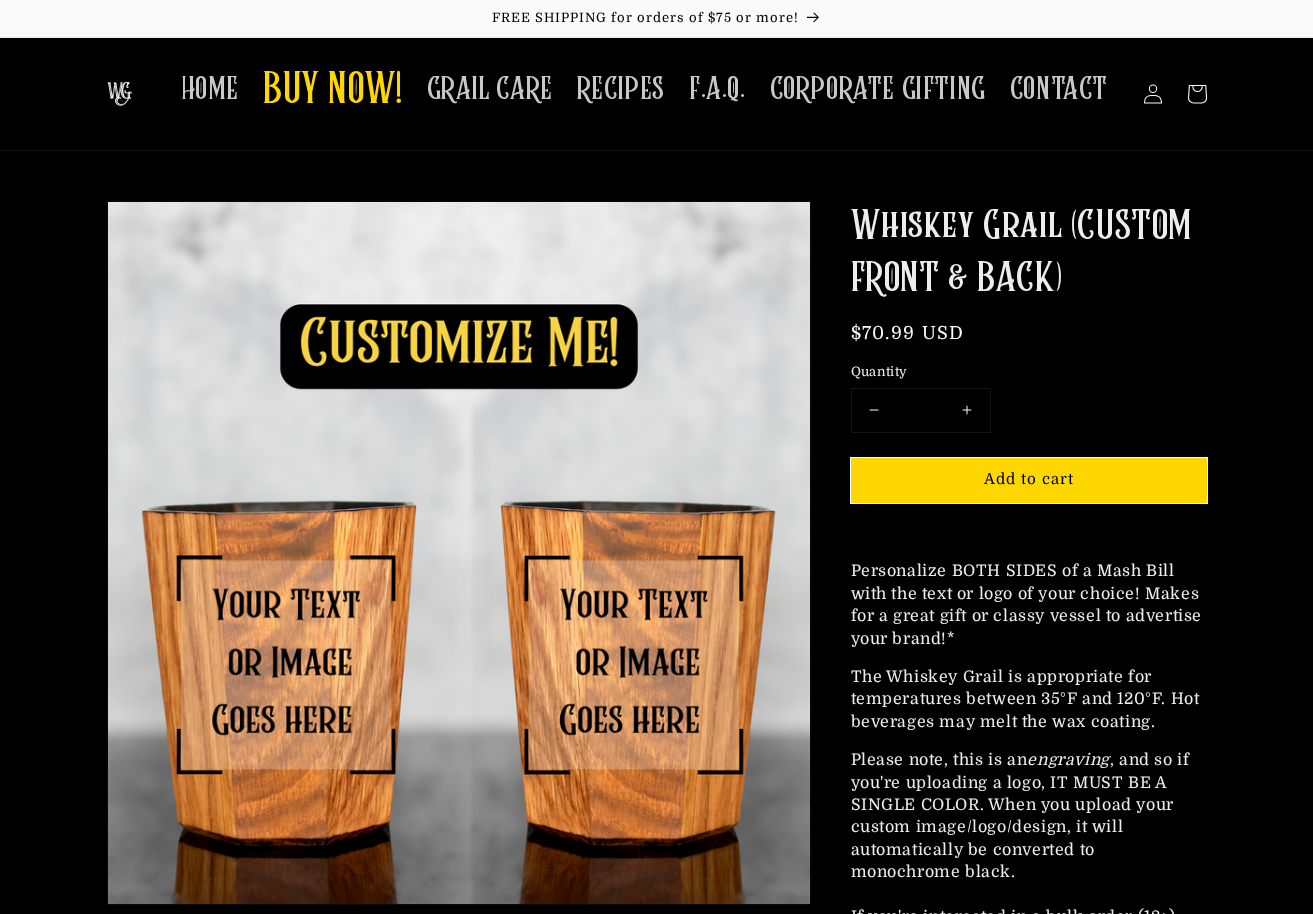 scroll, scrollTop: 0, scrollLeft: 0, axis: both 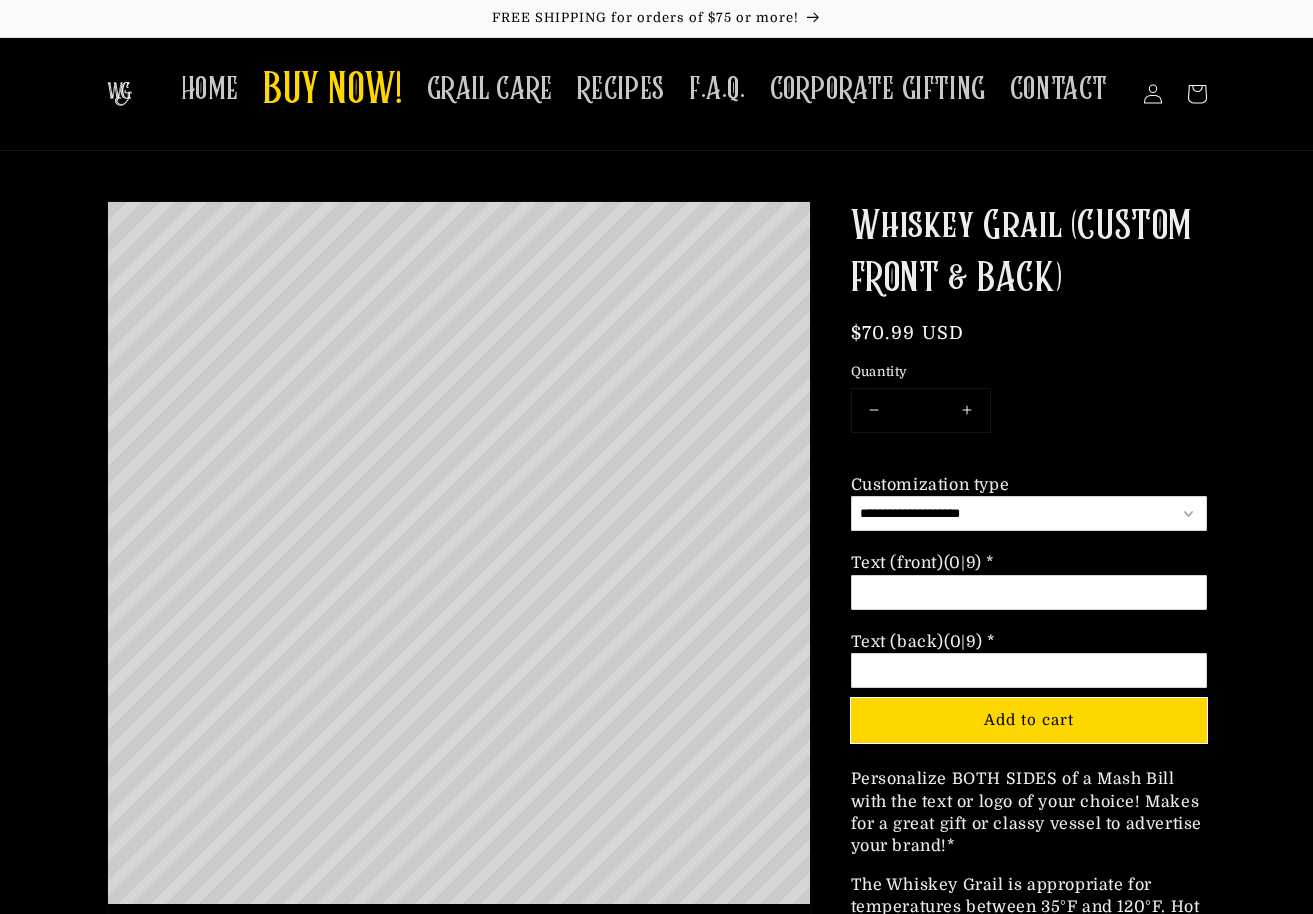 click on "Option 2 of 3
Text (front)
(0|9)
*
Required" at bounding box center [1029, 592] 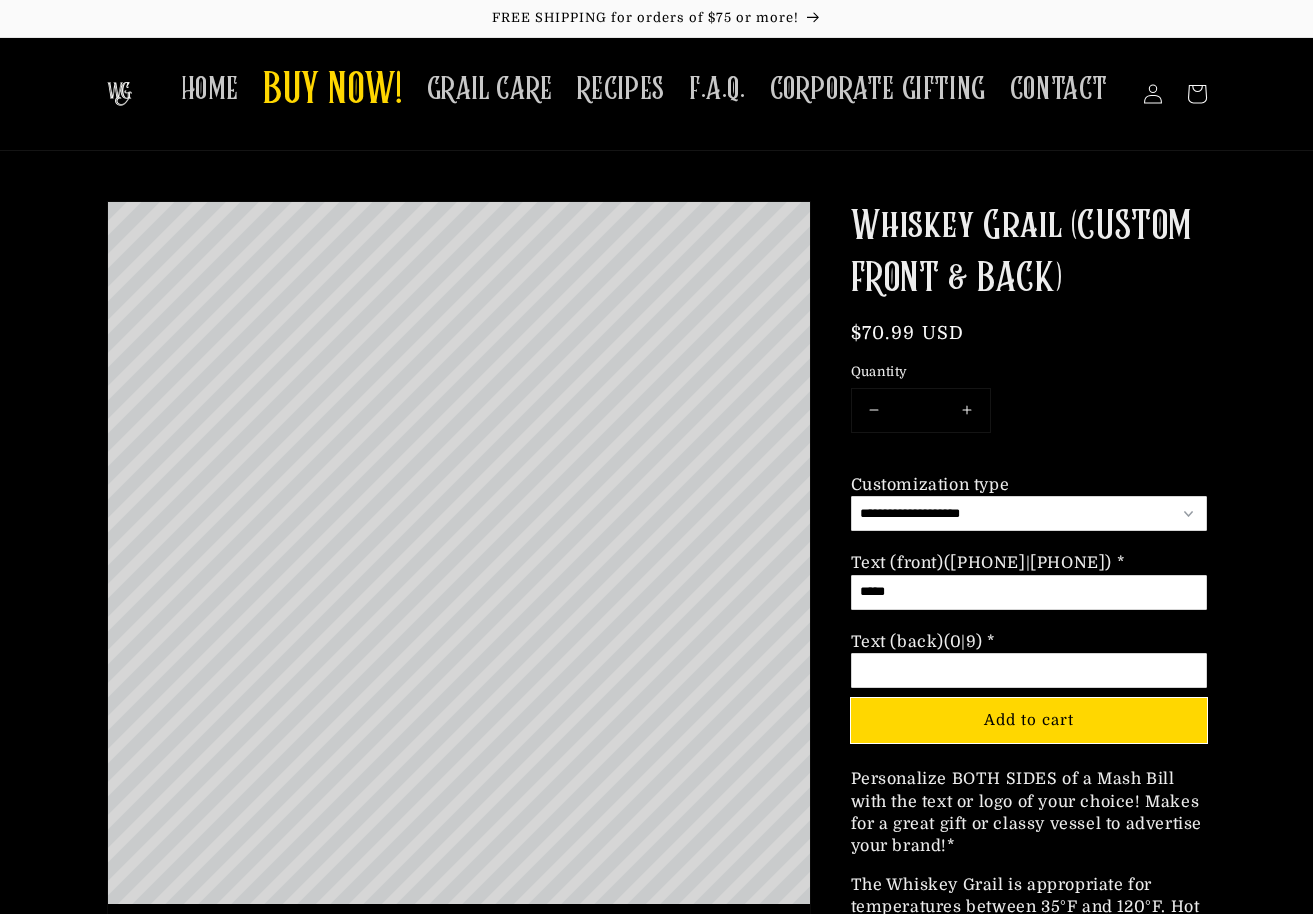 type on "*****" 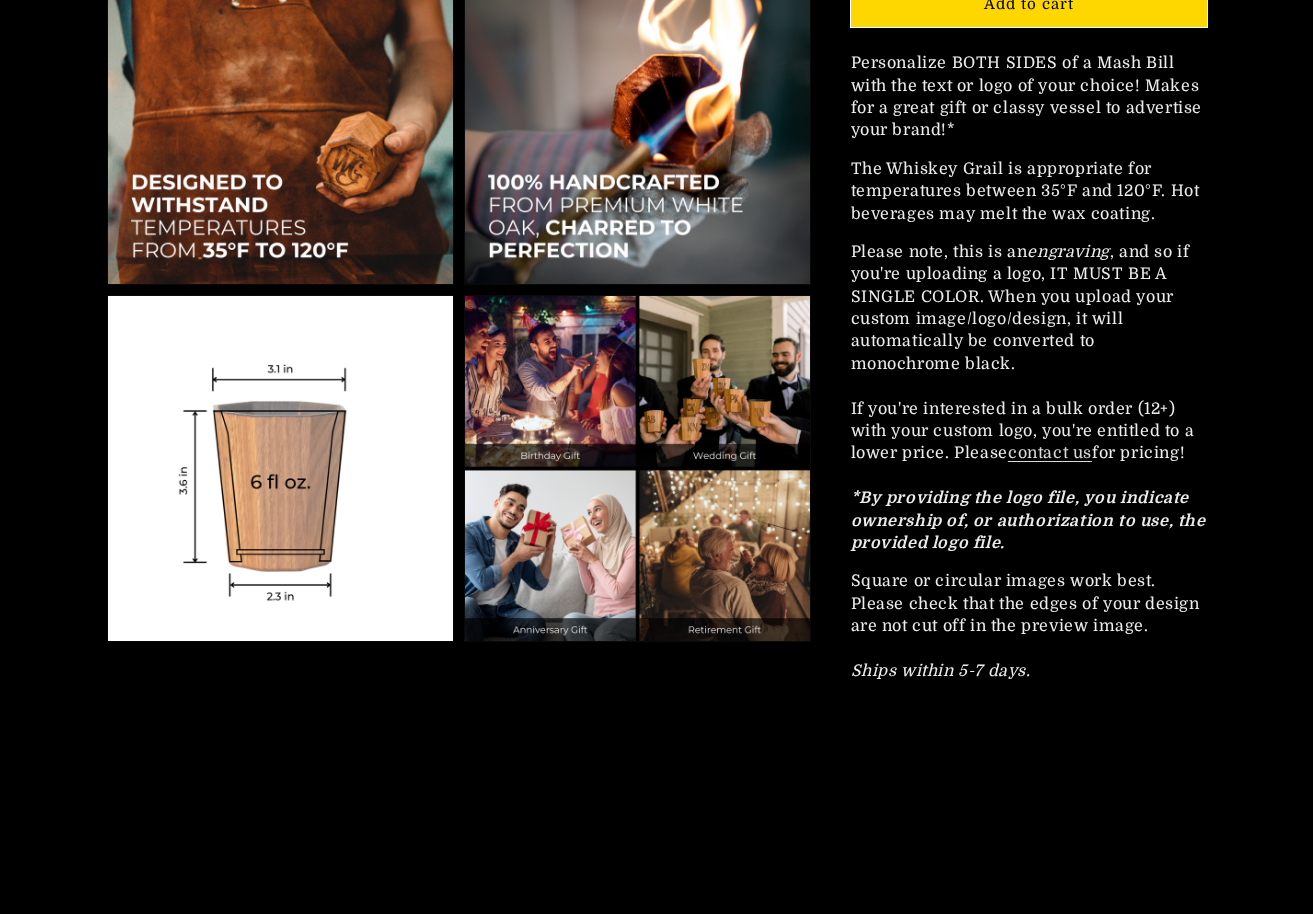 scroll, scrollTop: 2448, scrollLeft: 0, axis: vertical 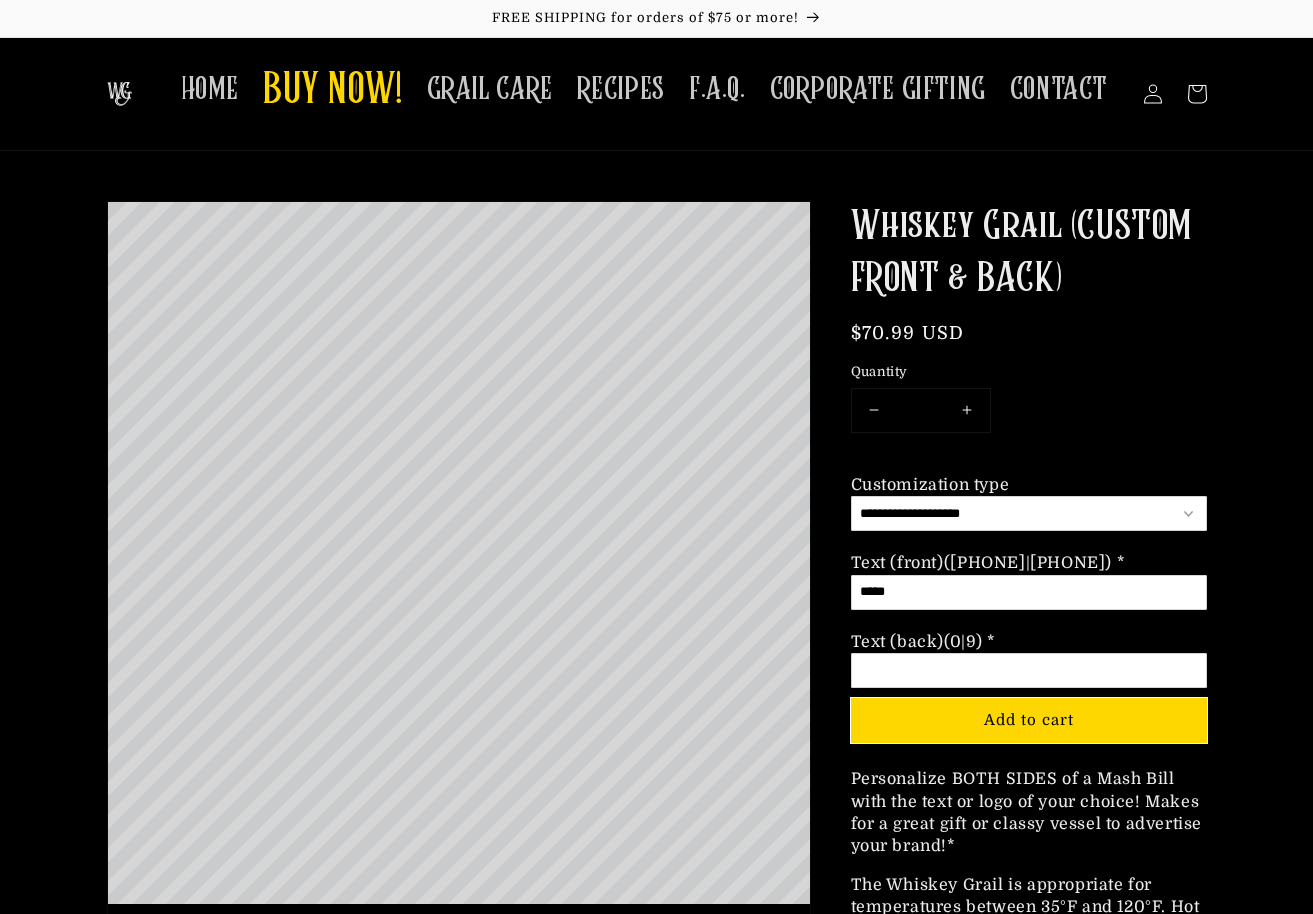 click on "Option 3 of 3
Text (back)
(0|9)
*
Required" at bounding box center [1029, 670] 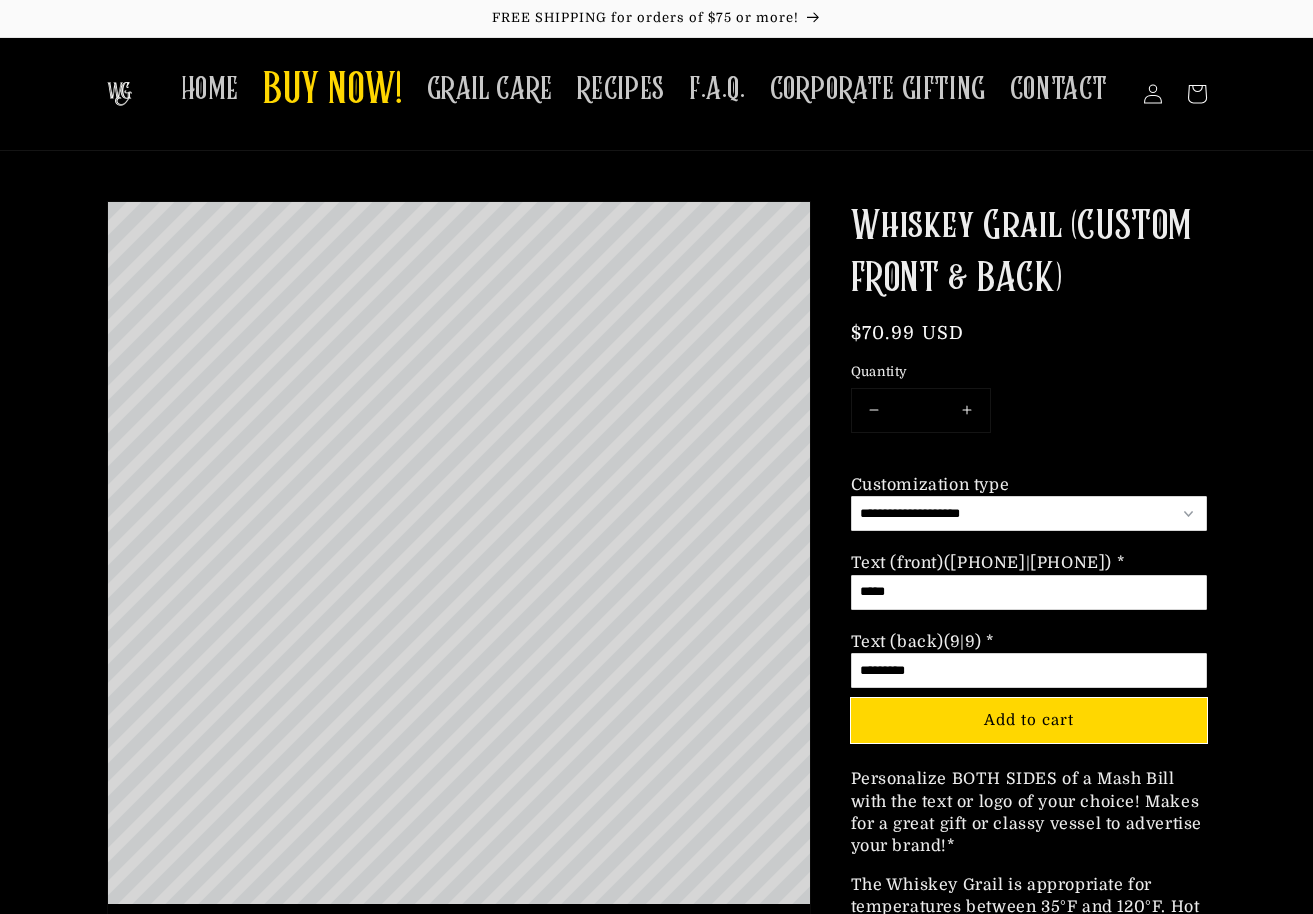 click on "Skip to product information
Open media 1 in gallery view
Open media 2 in gallery view
Open media 3 in gallery view
Open media 4 in gallery view
Open media 5 in gallery view
Open media 6 in gallery view
Open media 7 in gallery view
Open media 8 in gallery view" at bounding box center (657, 1674) 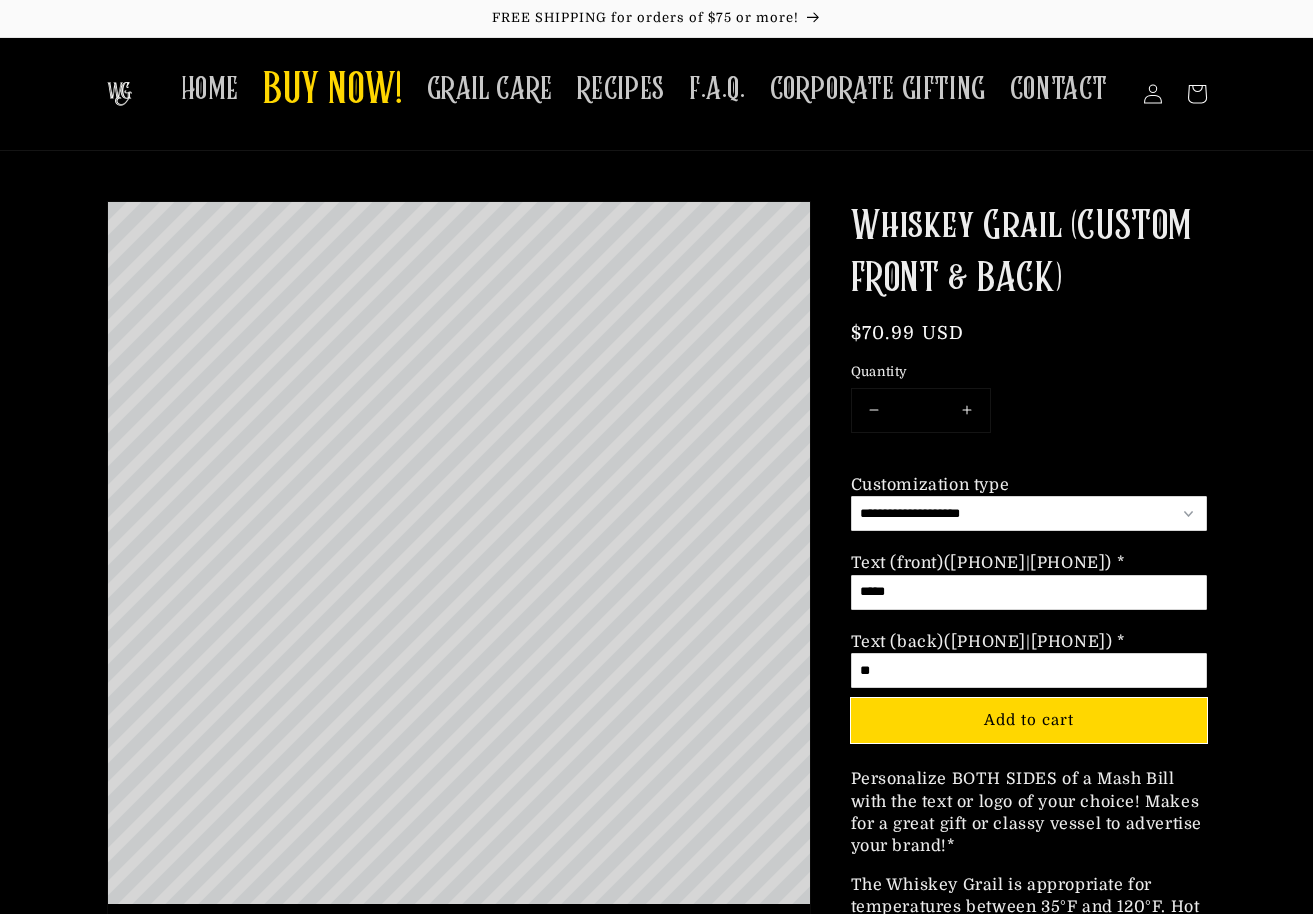 type on "*" 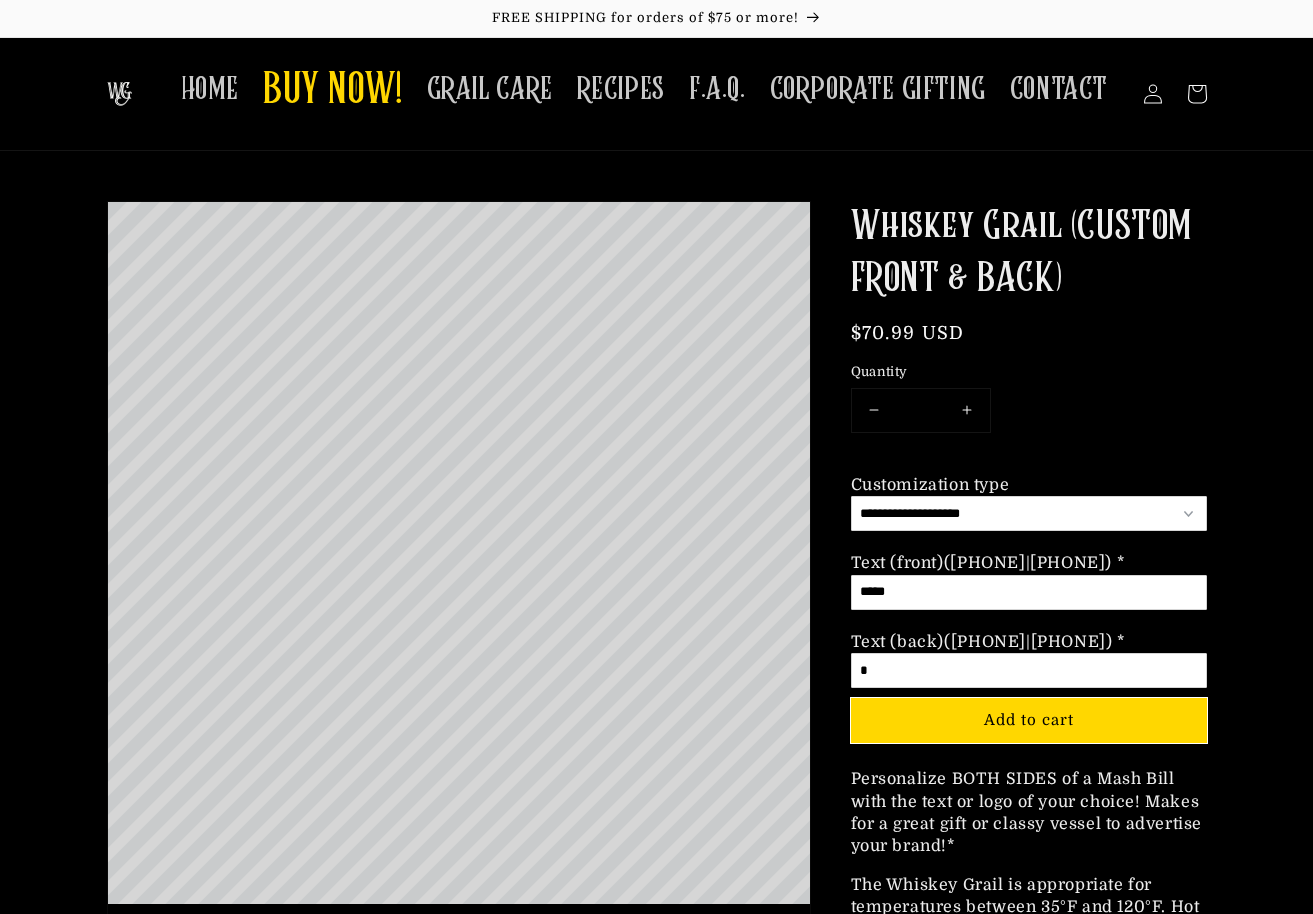 type 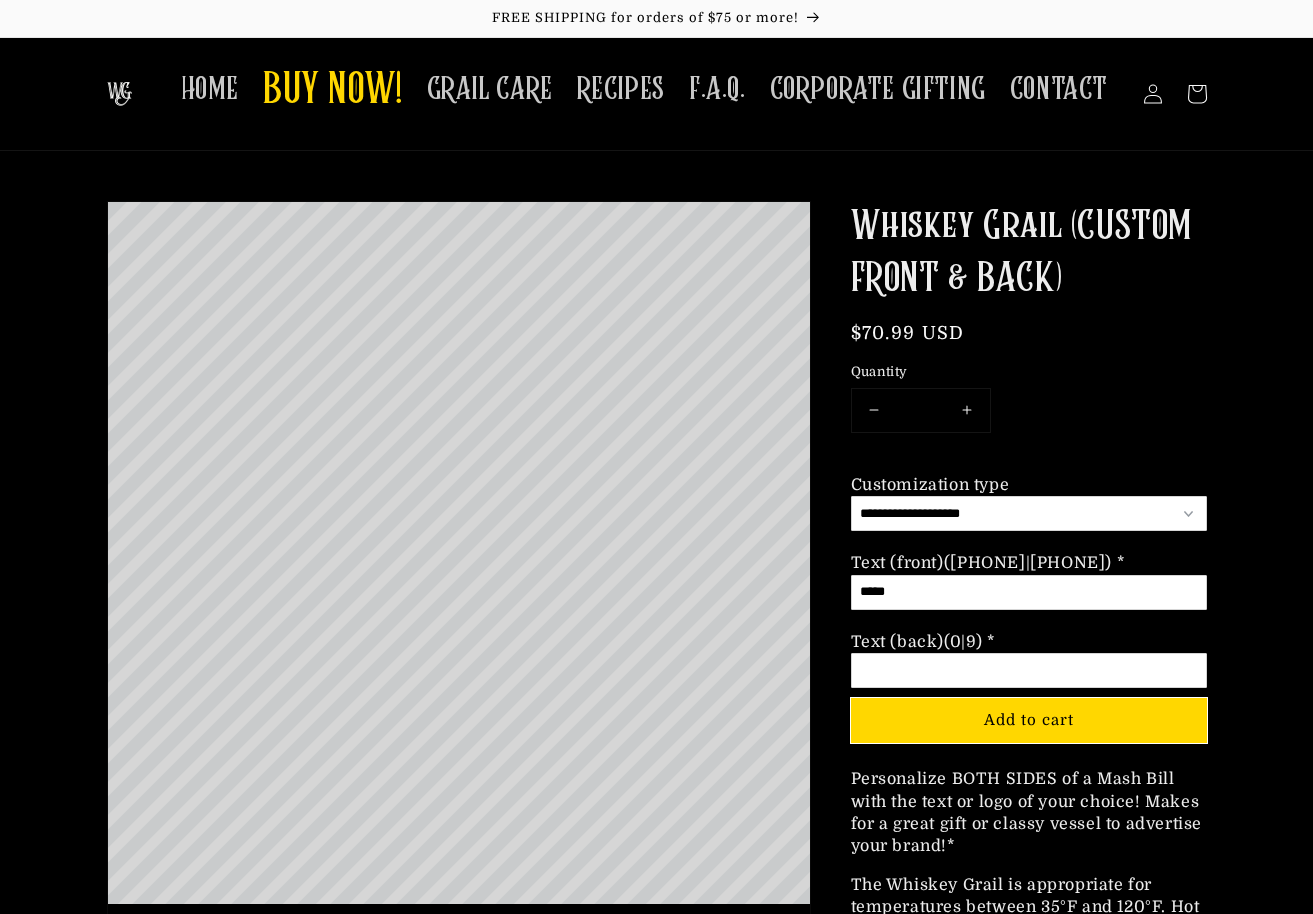 drag, startPoint x: 864, startPoint y: 600, endPoint x: 813, endPoint y: 600, distance: 51 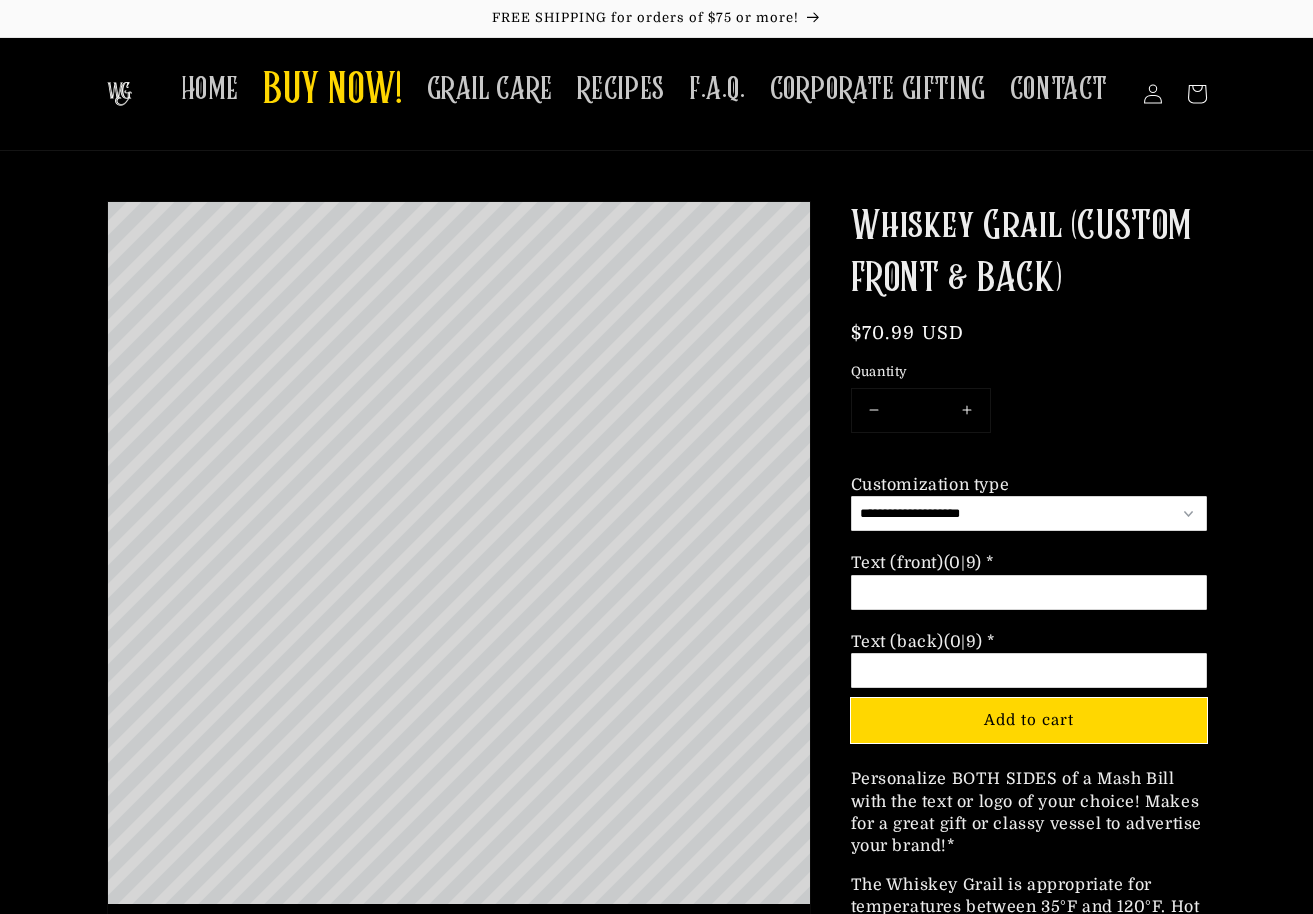type 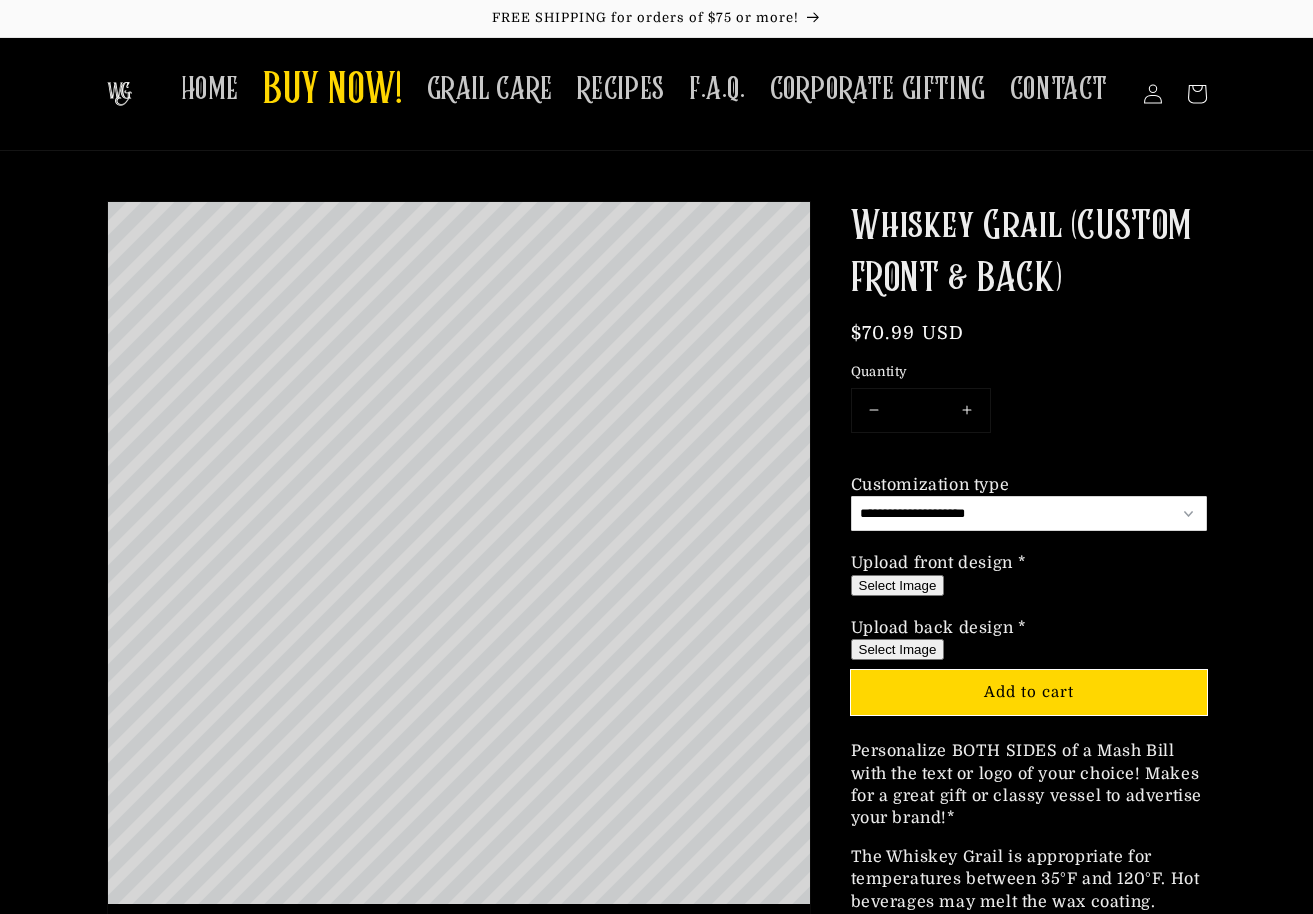 click on "Select Image" at bounding box center (898, 585) 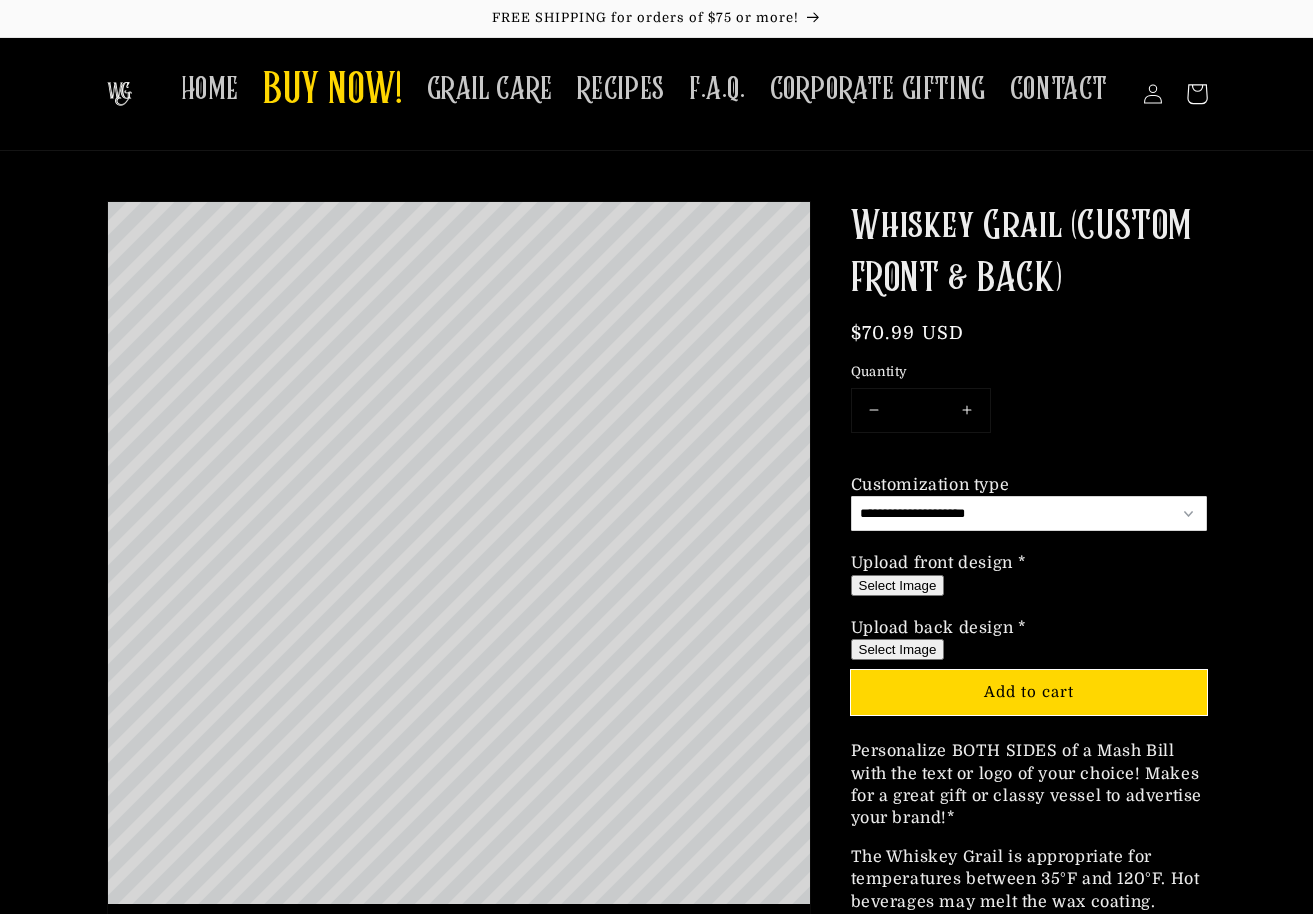 type on "**********" 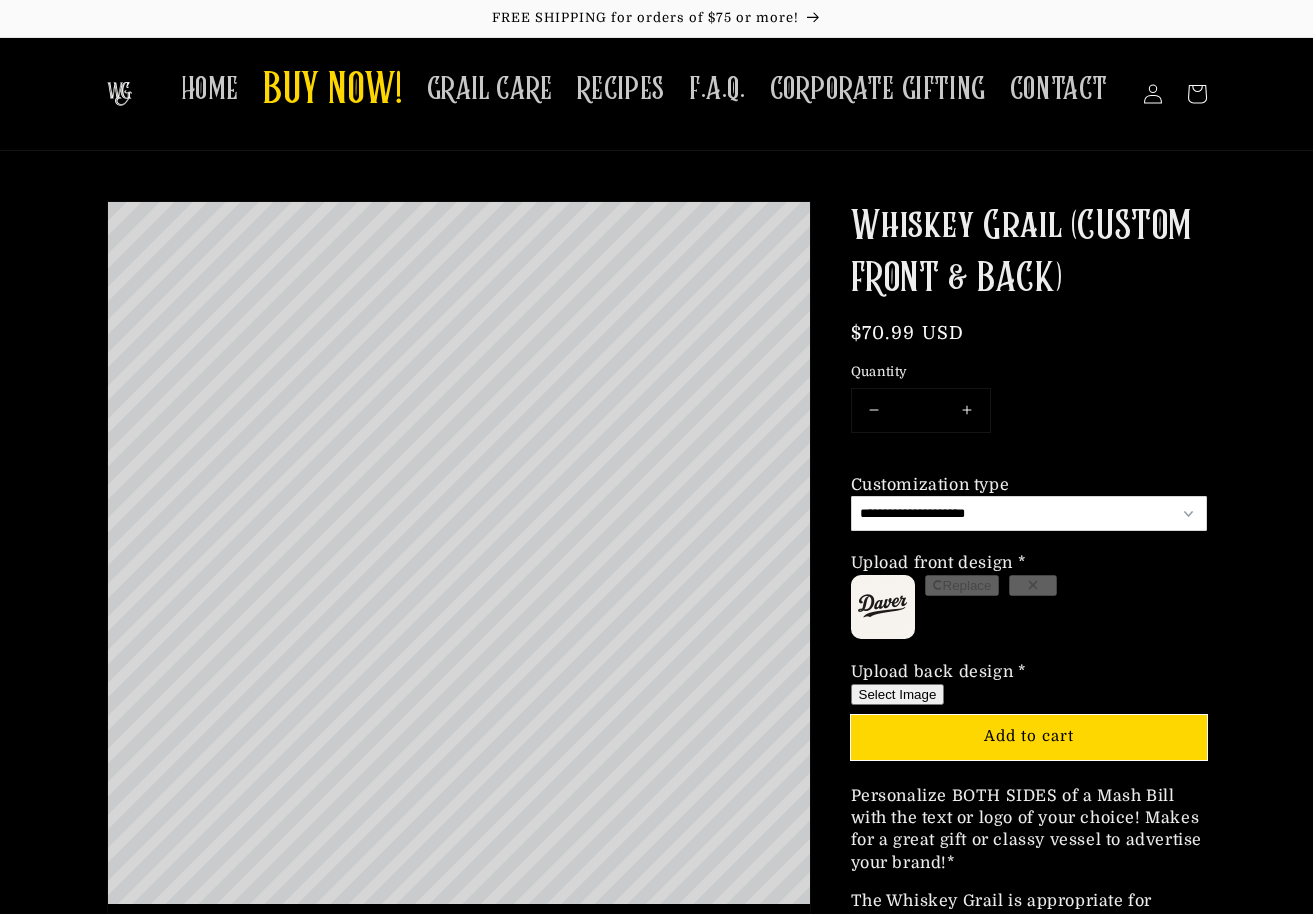 click on "Select Image" at bounding box center [898, 694] 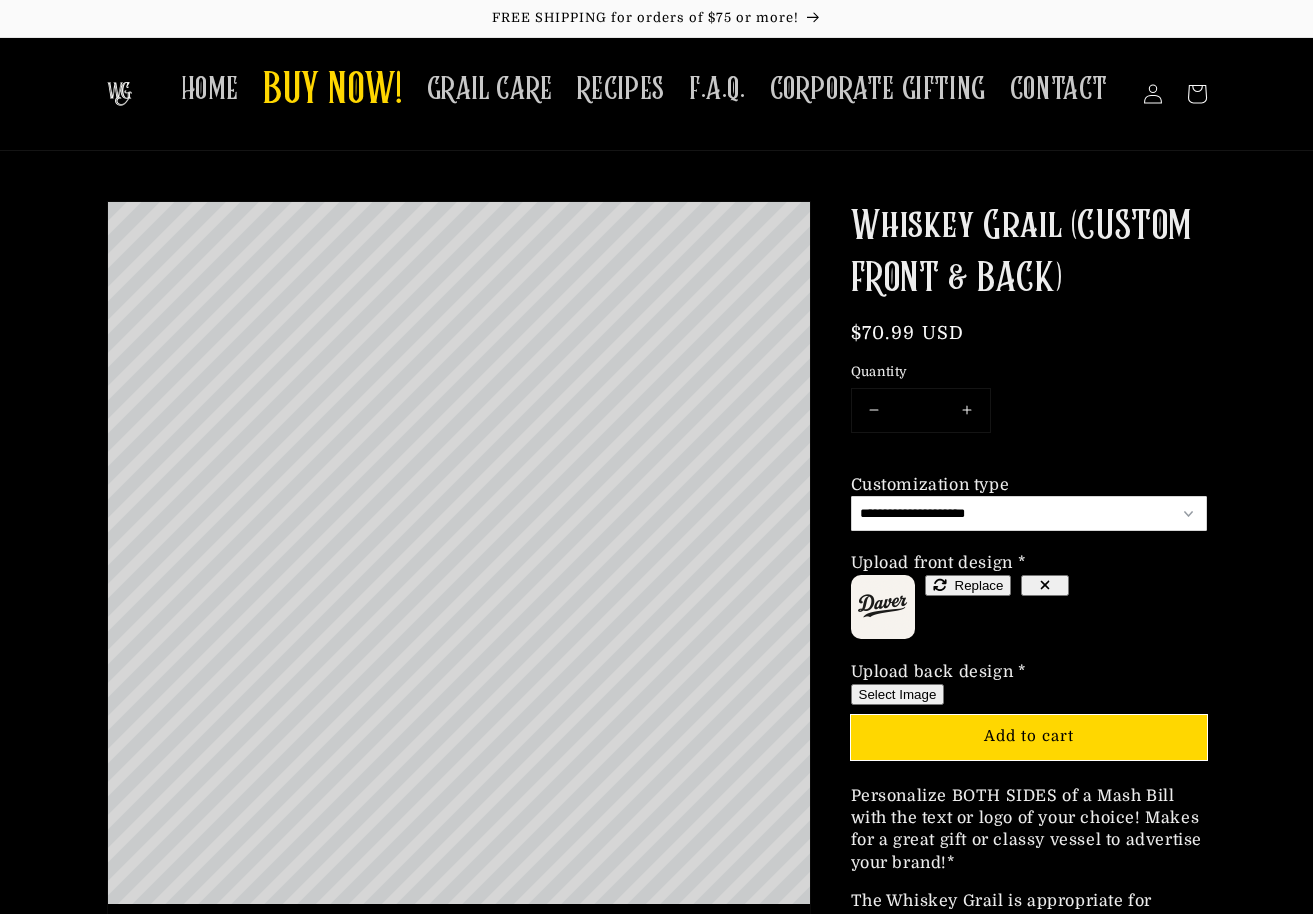 type on "**********" 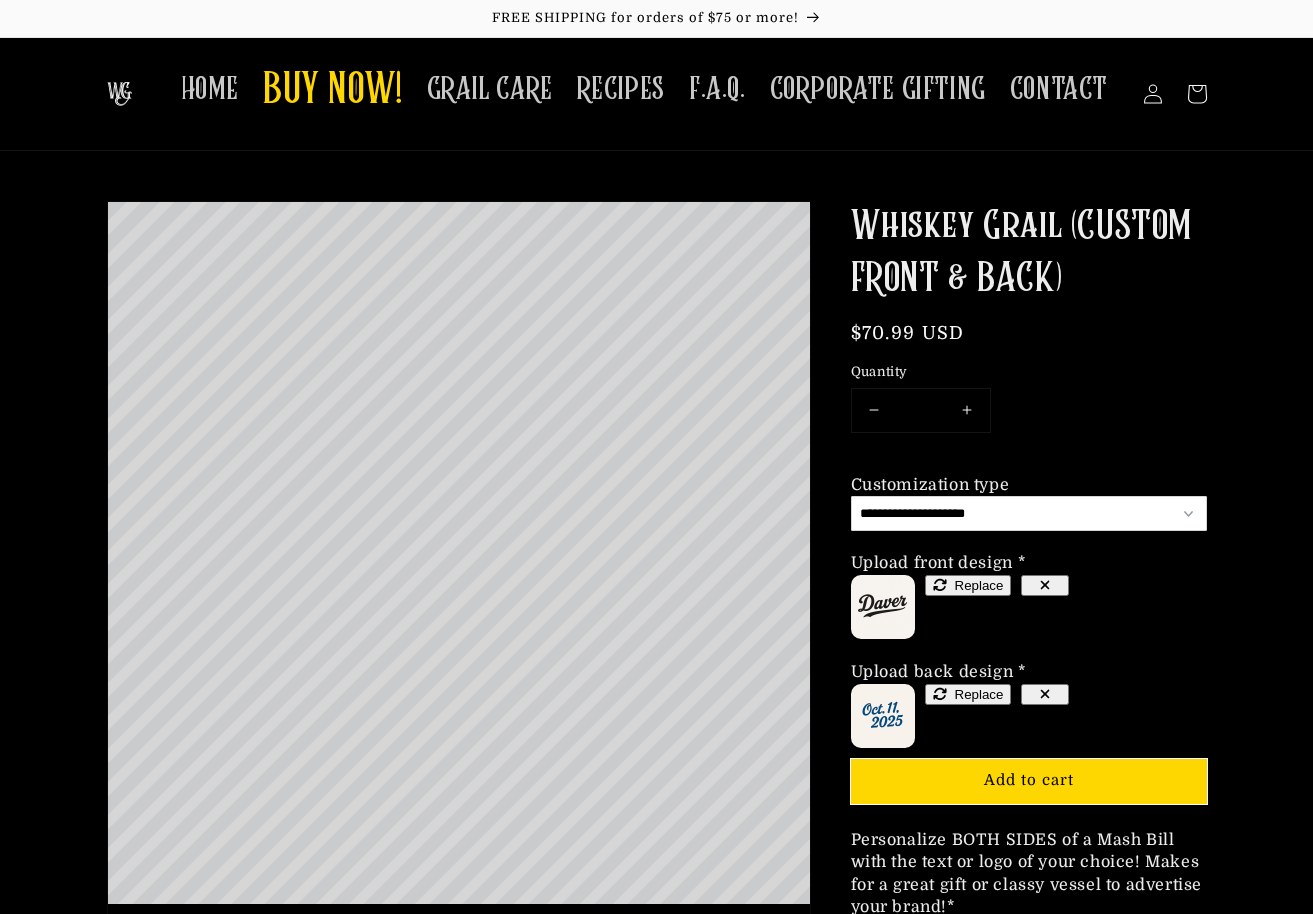 click on "Replace" at bounding box center [968, 694] 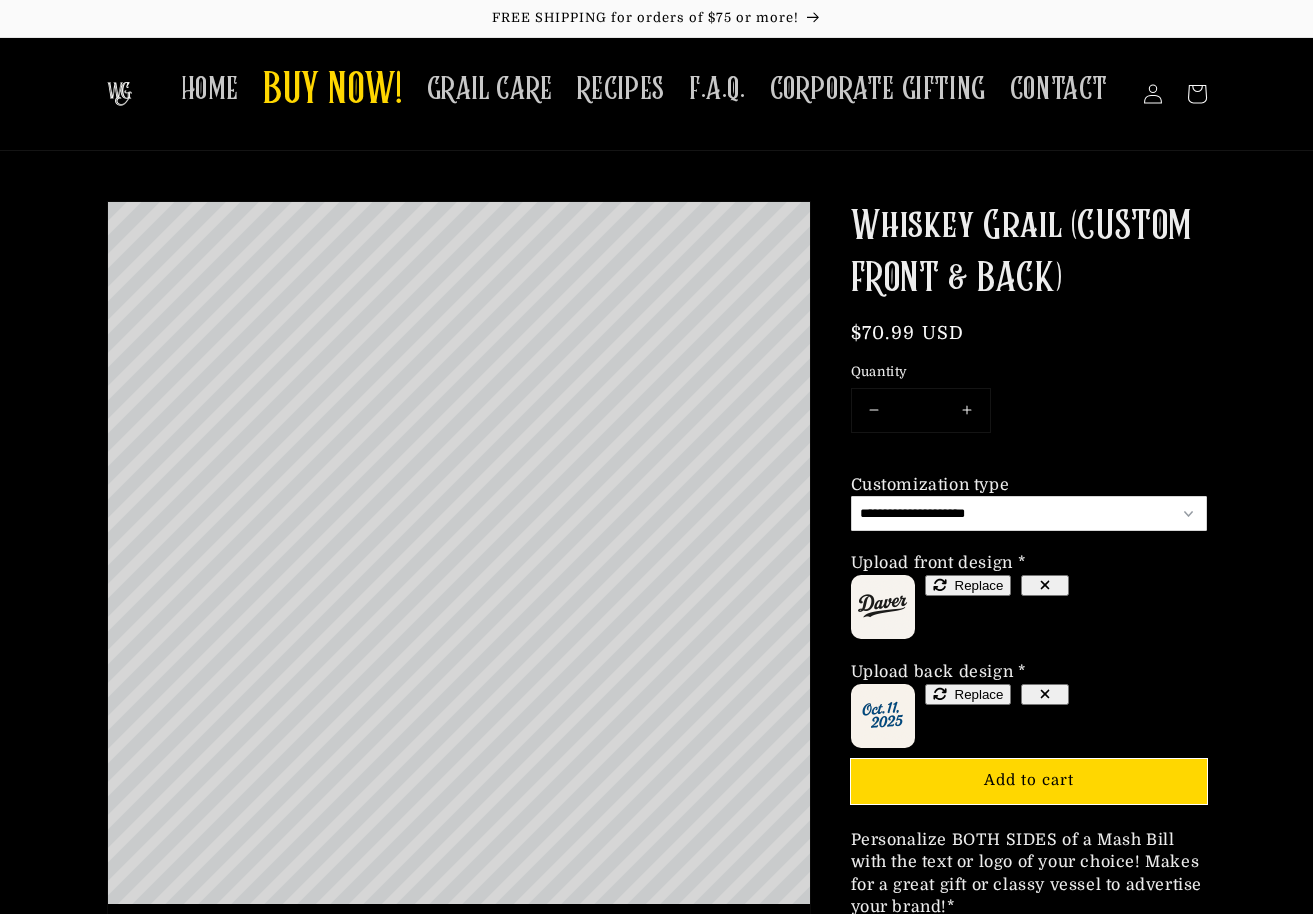 click on "Replace" at bounding box center (968, 694) 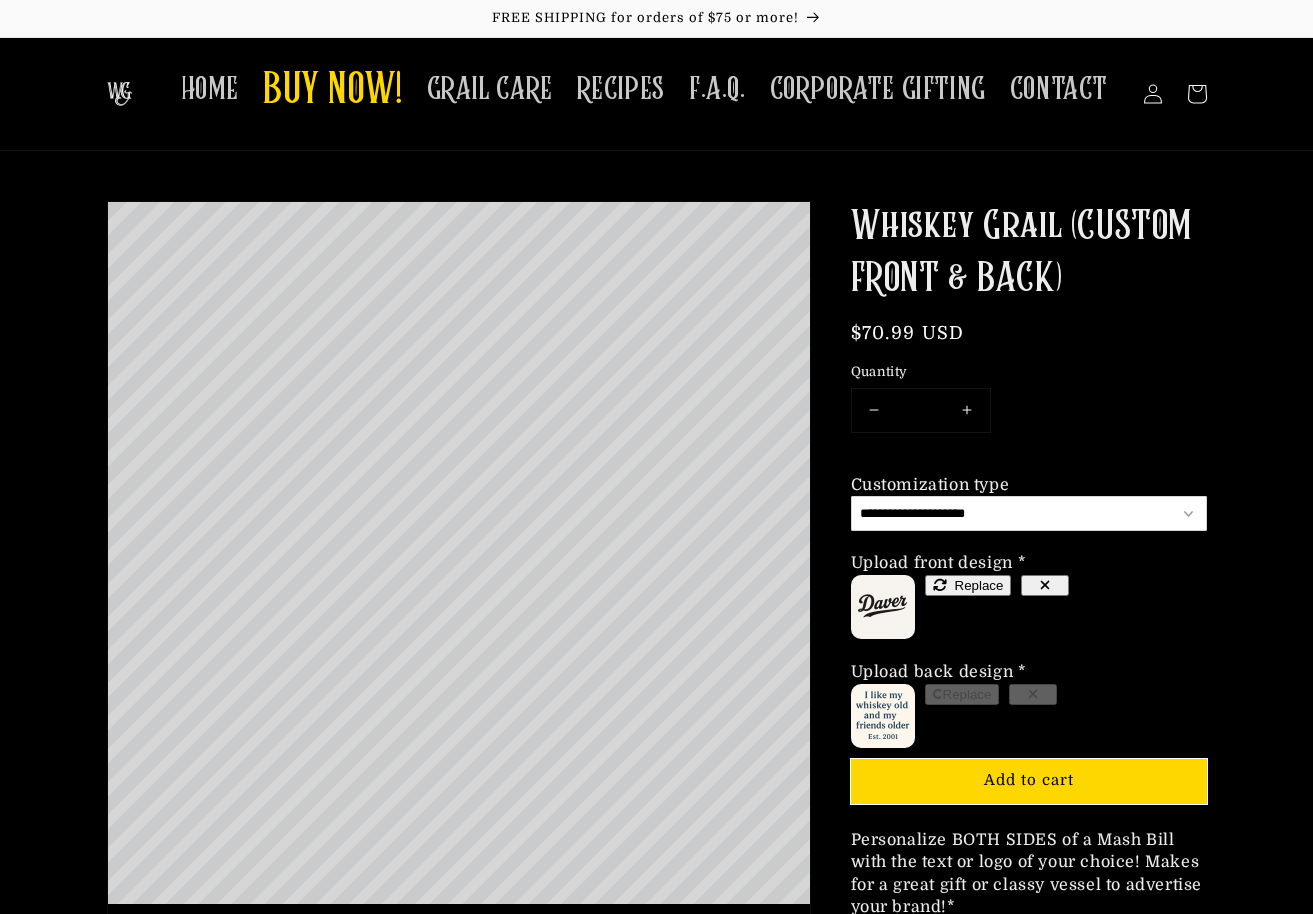 type 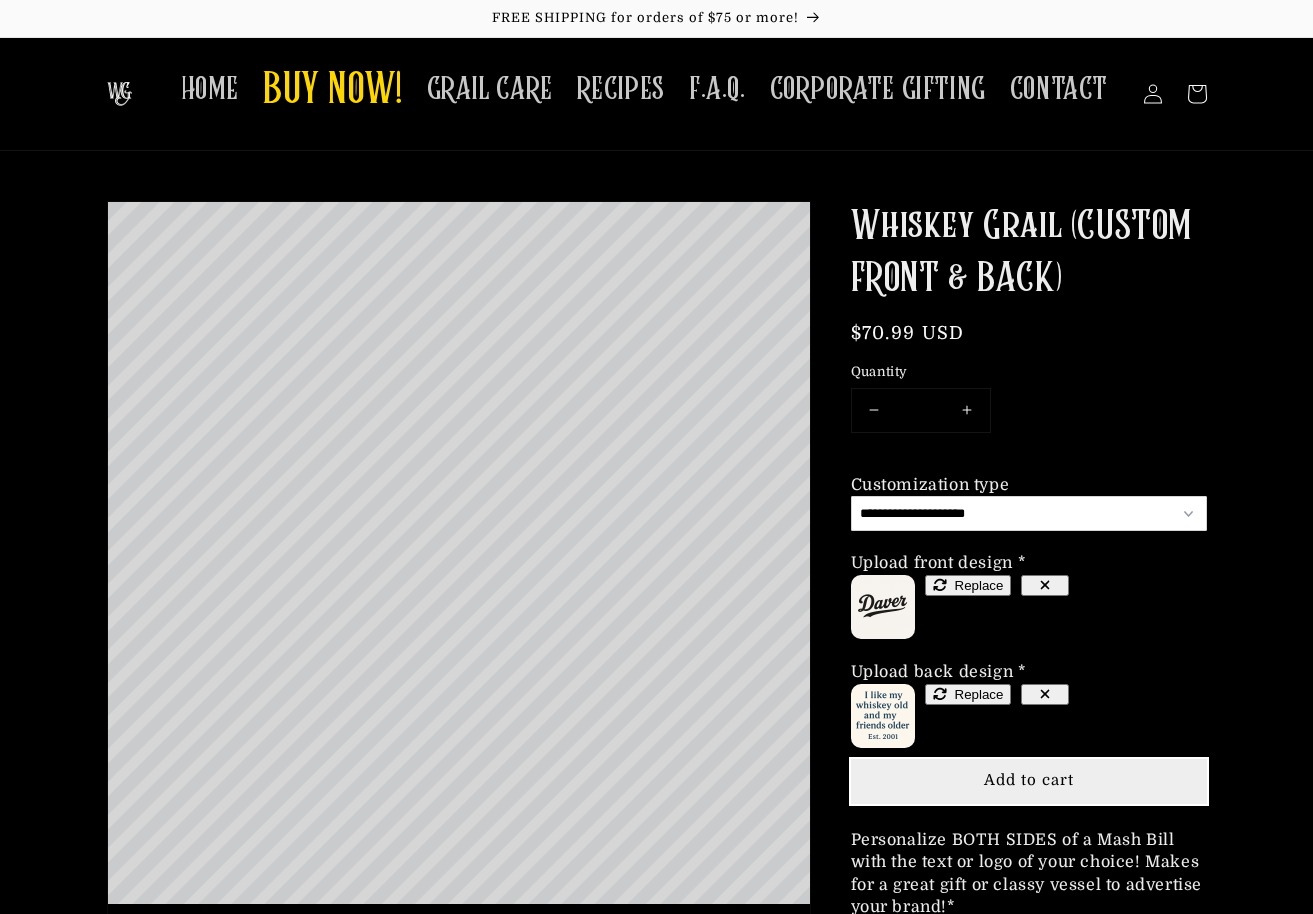 click on "Add to cart" at bounding box center (1029, 780) 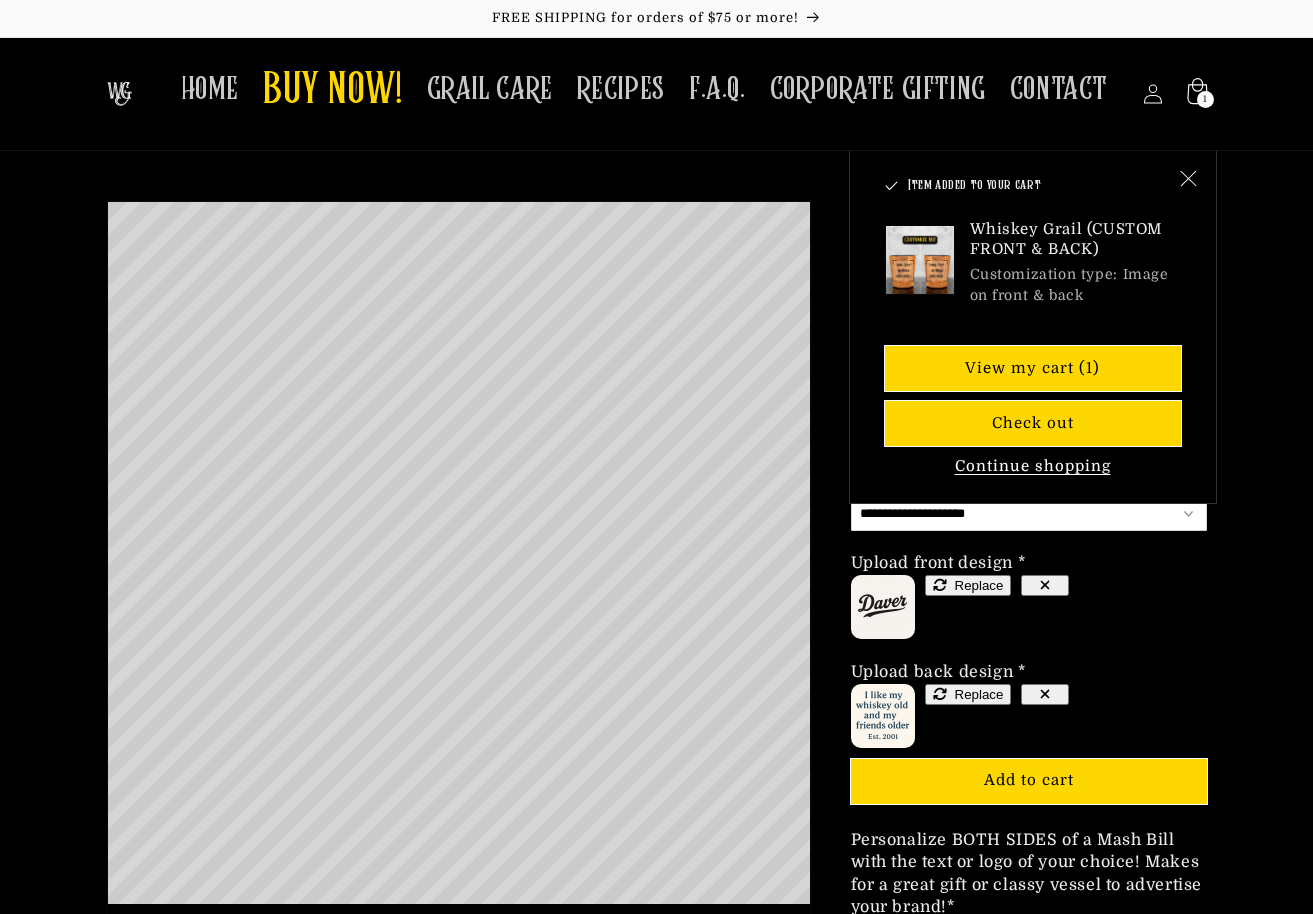 click 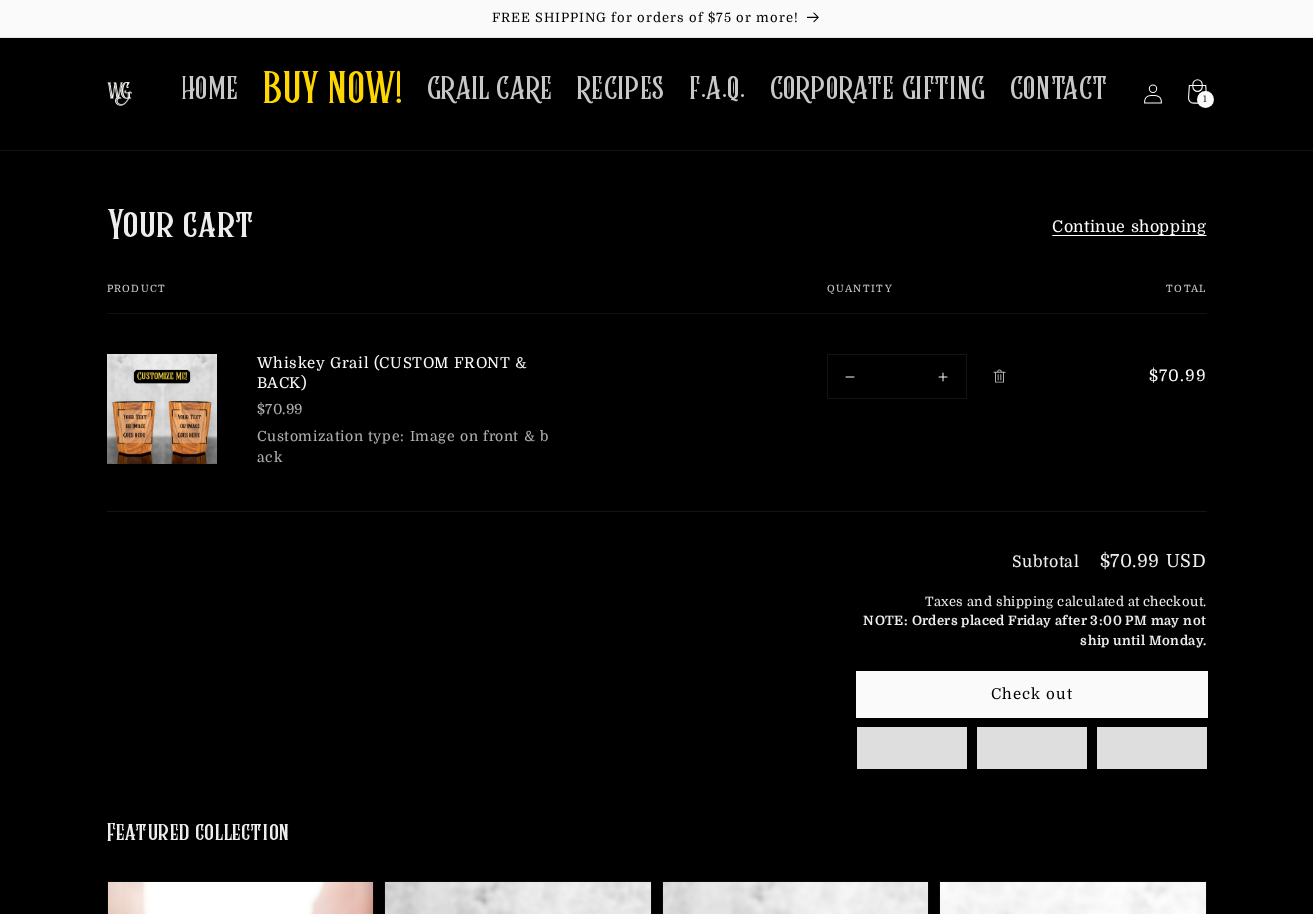 scroll, scrollTop: 0, scrollLeft: 0, axis: both 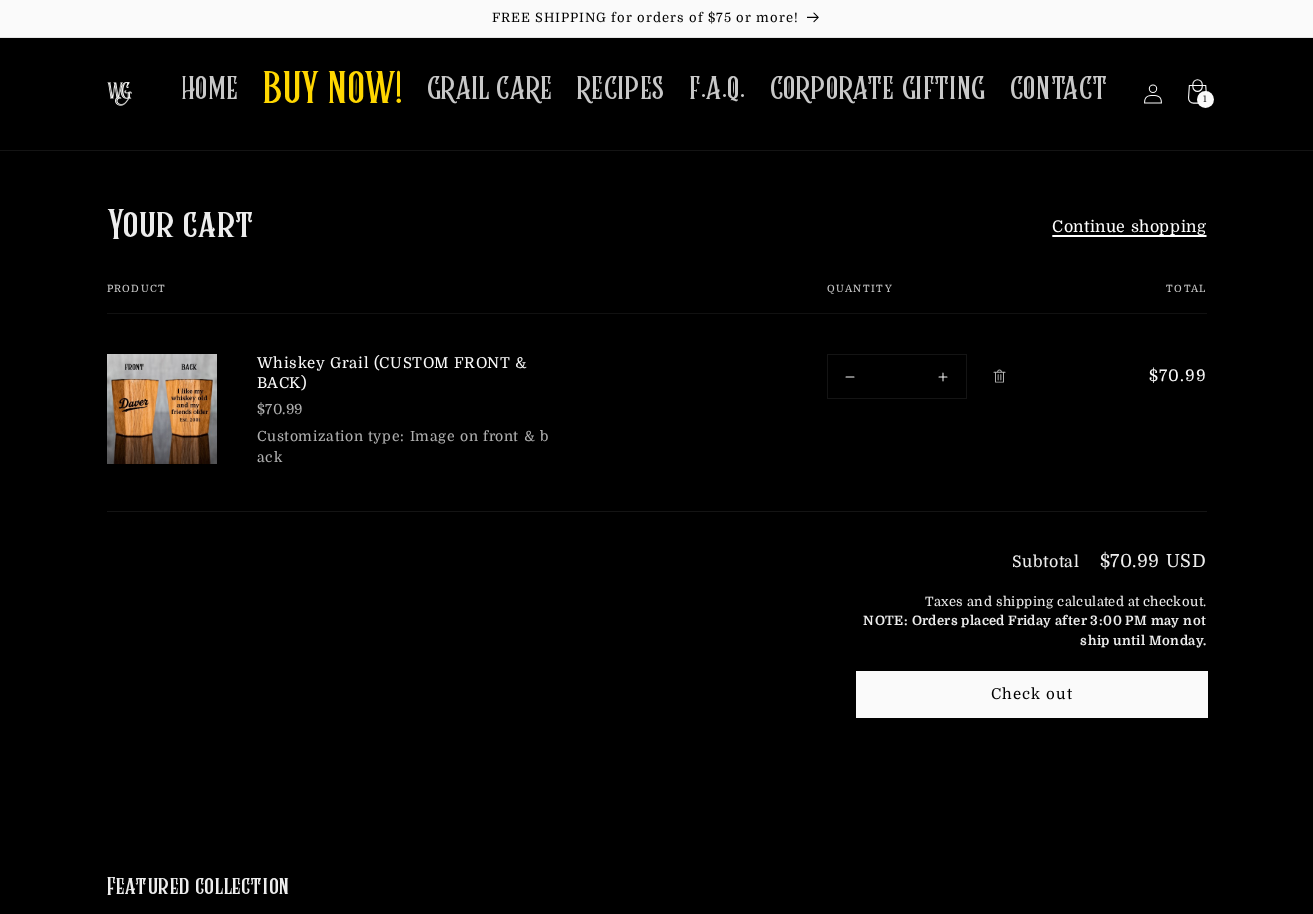 click on "Continue shopping" at bounding box center (1129, 227) 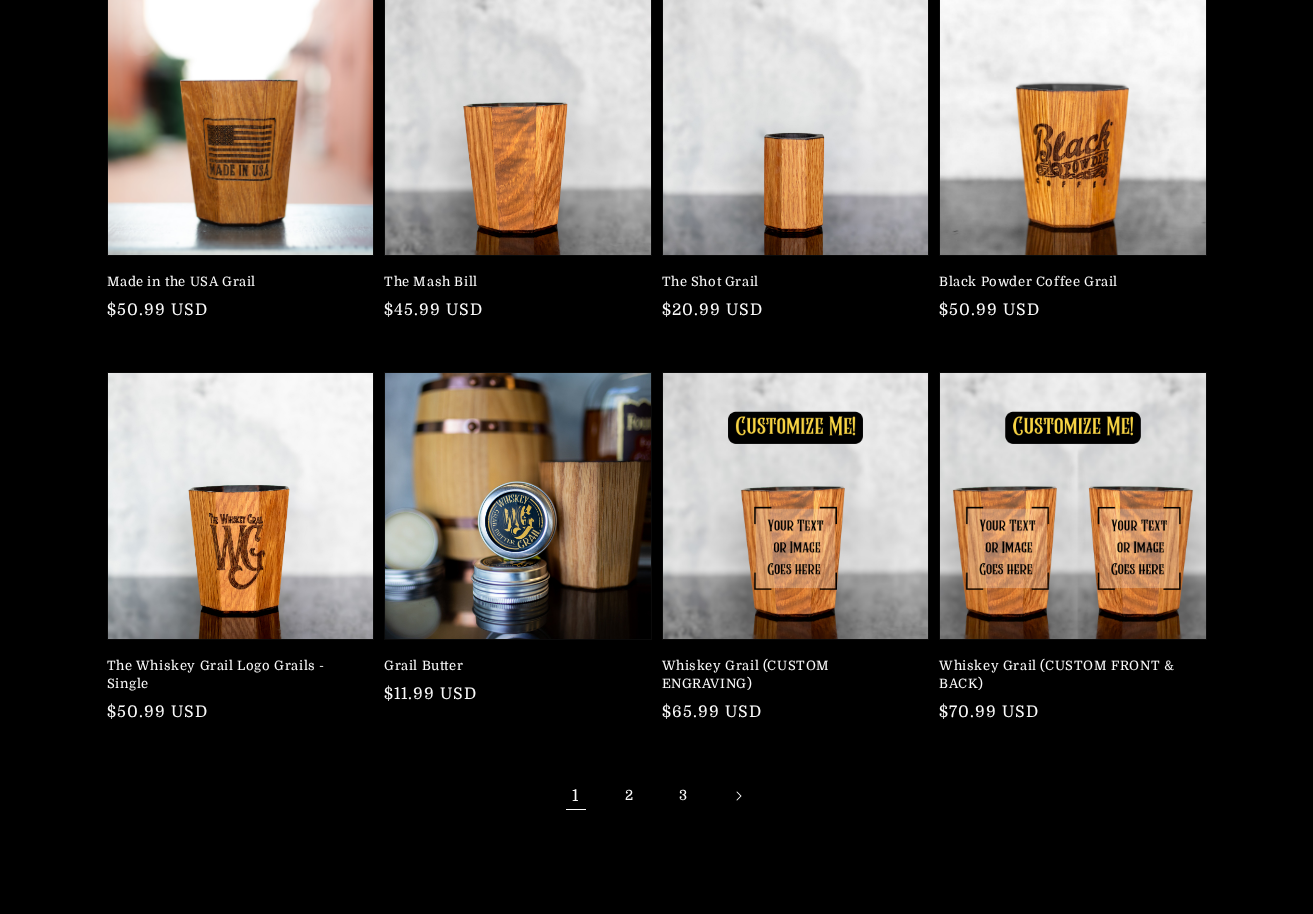 scroll, scrollTop: 421, scrollLeft: 0, axis: vertical 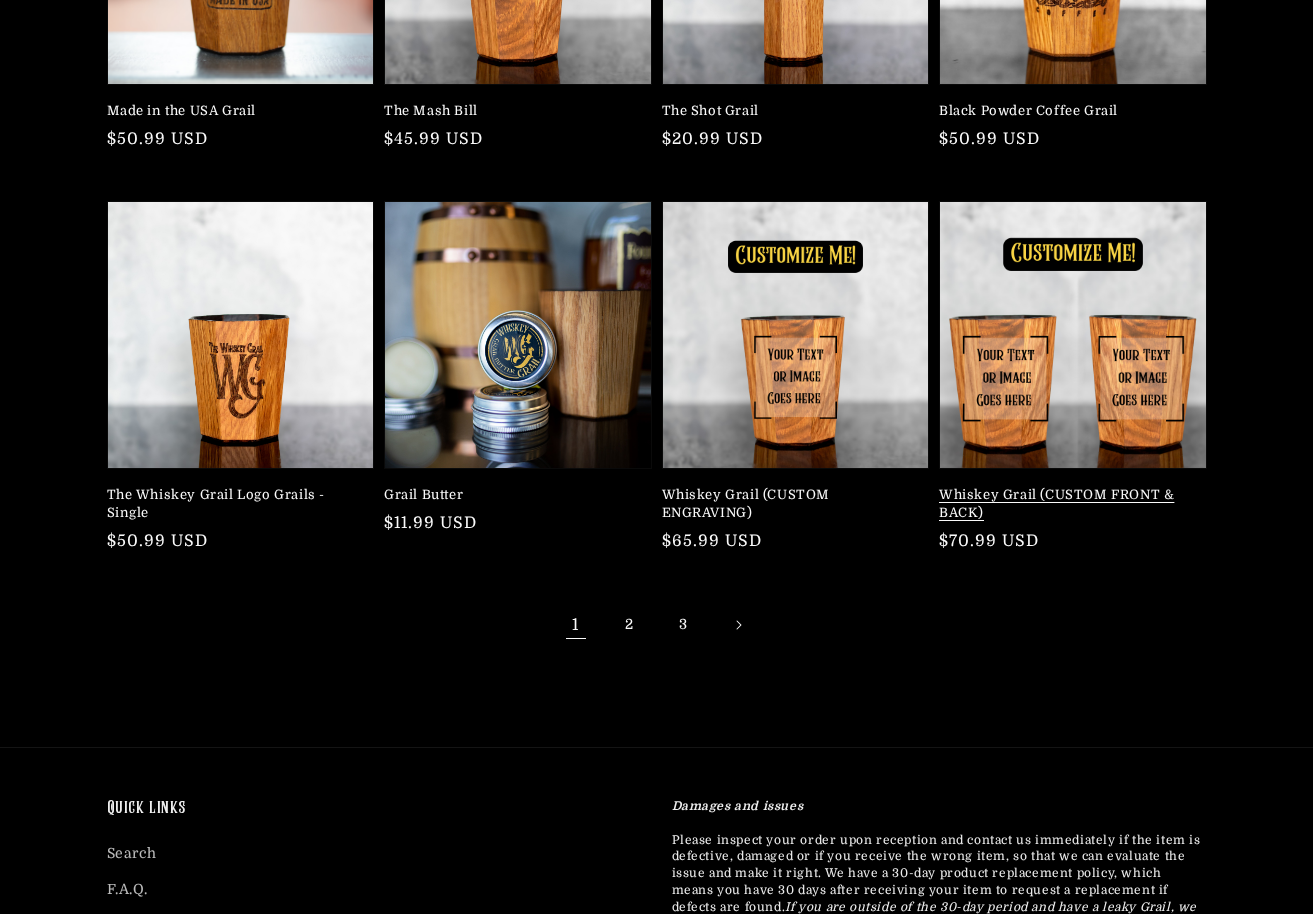 click on "Whiskey Grail (CUSTOM FRONT & BACK)" at bounding box center (1067, 504) 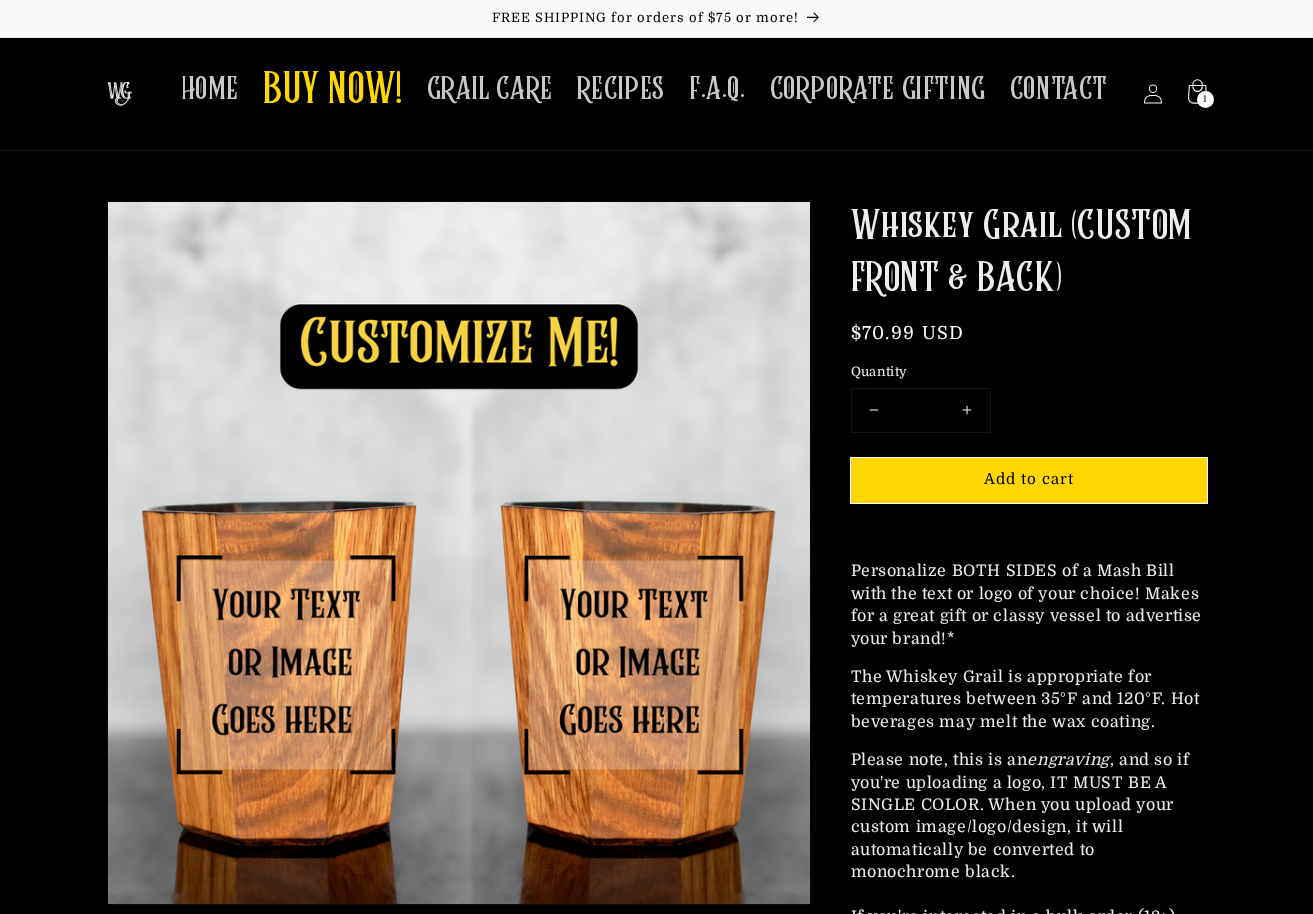scroll, scrollTop: 0, scrollLeft: 0, axis: both 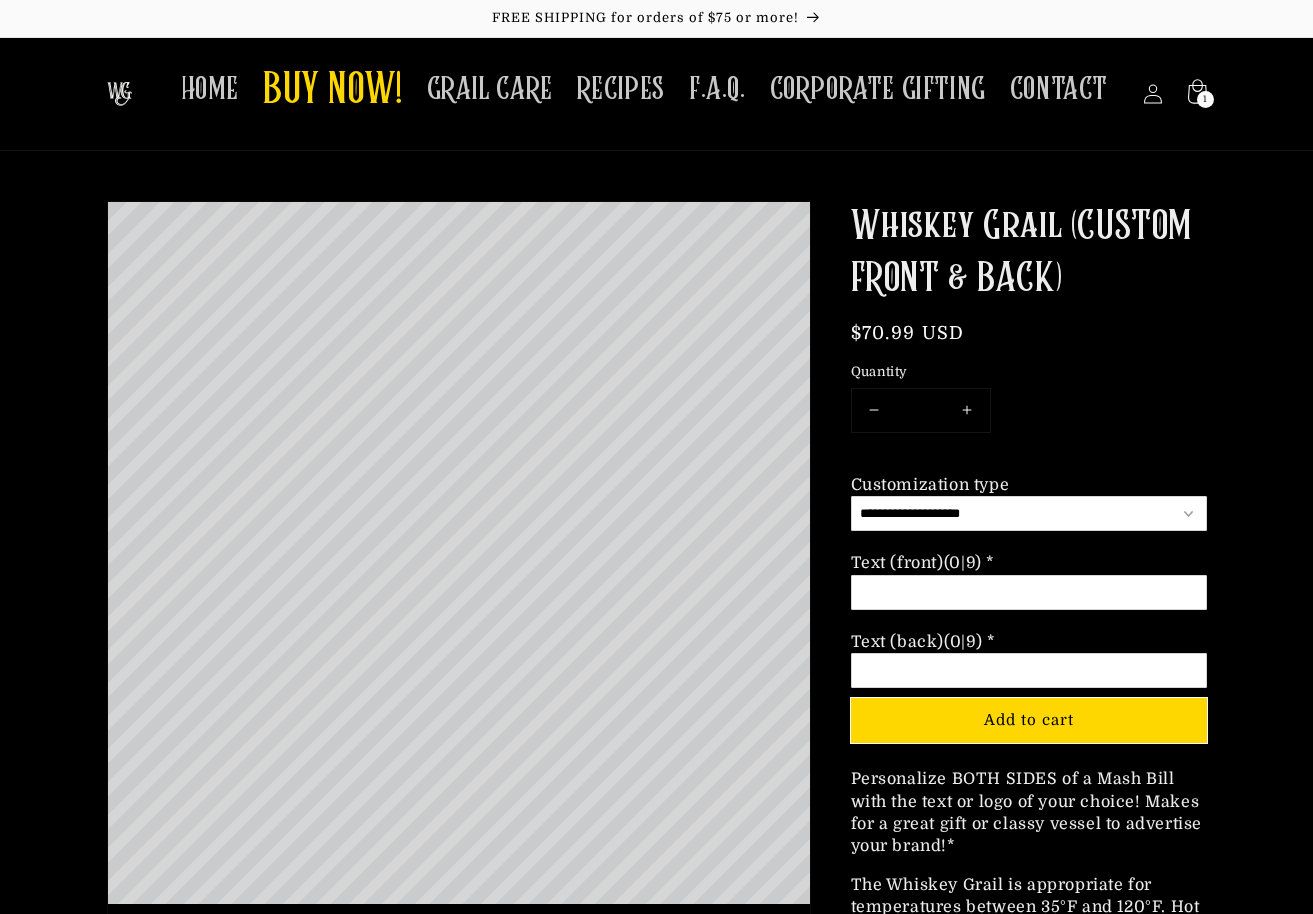 click on "**********" at bounding box center [1029, 513] 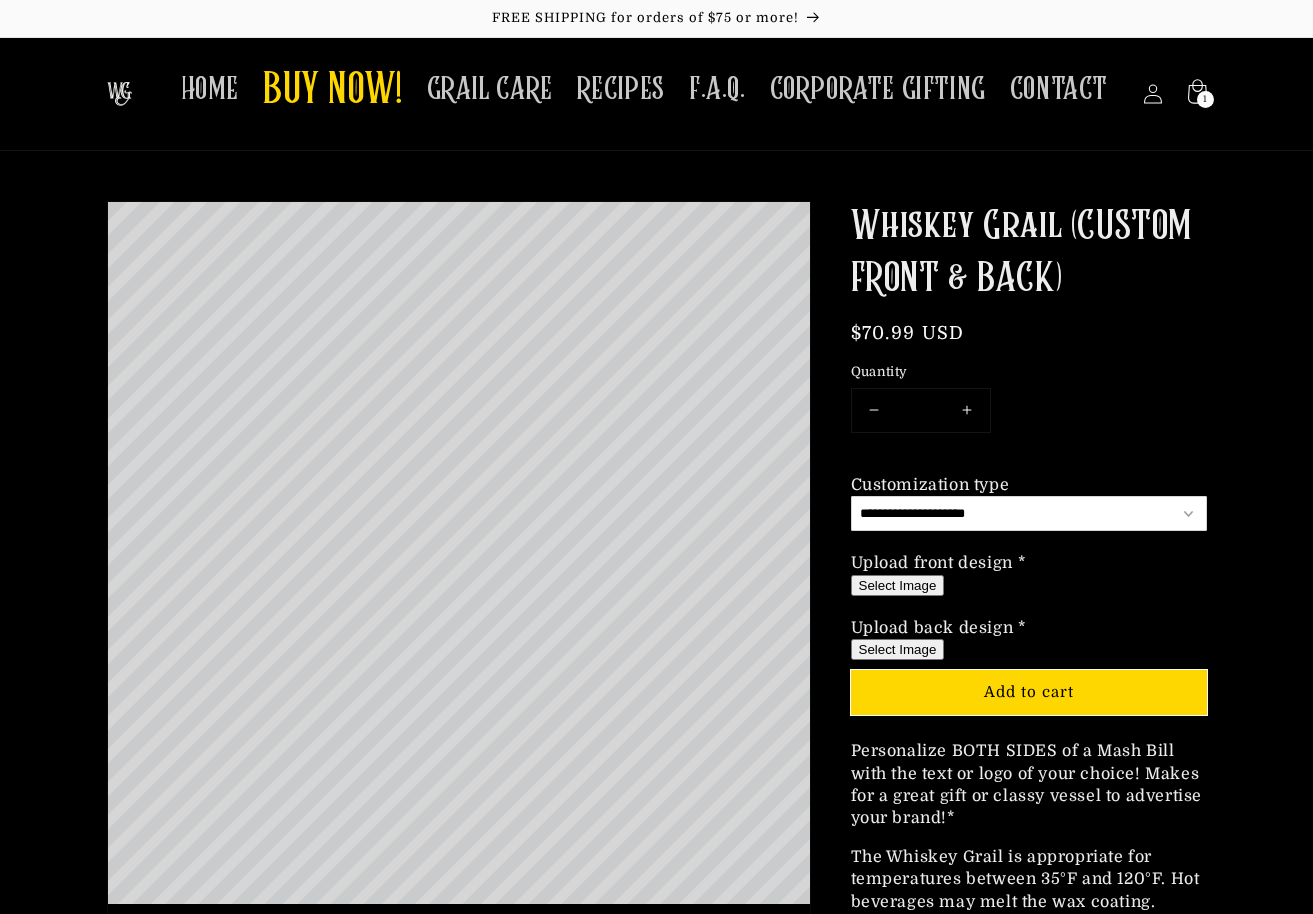 click on "Select Image" at bounding box center (898, 585) 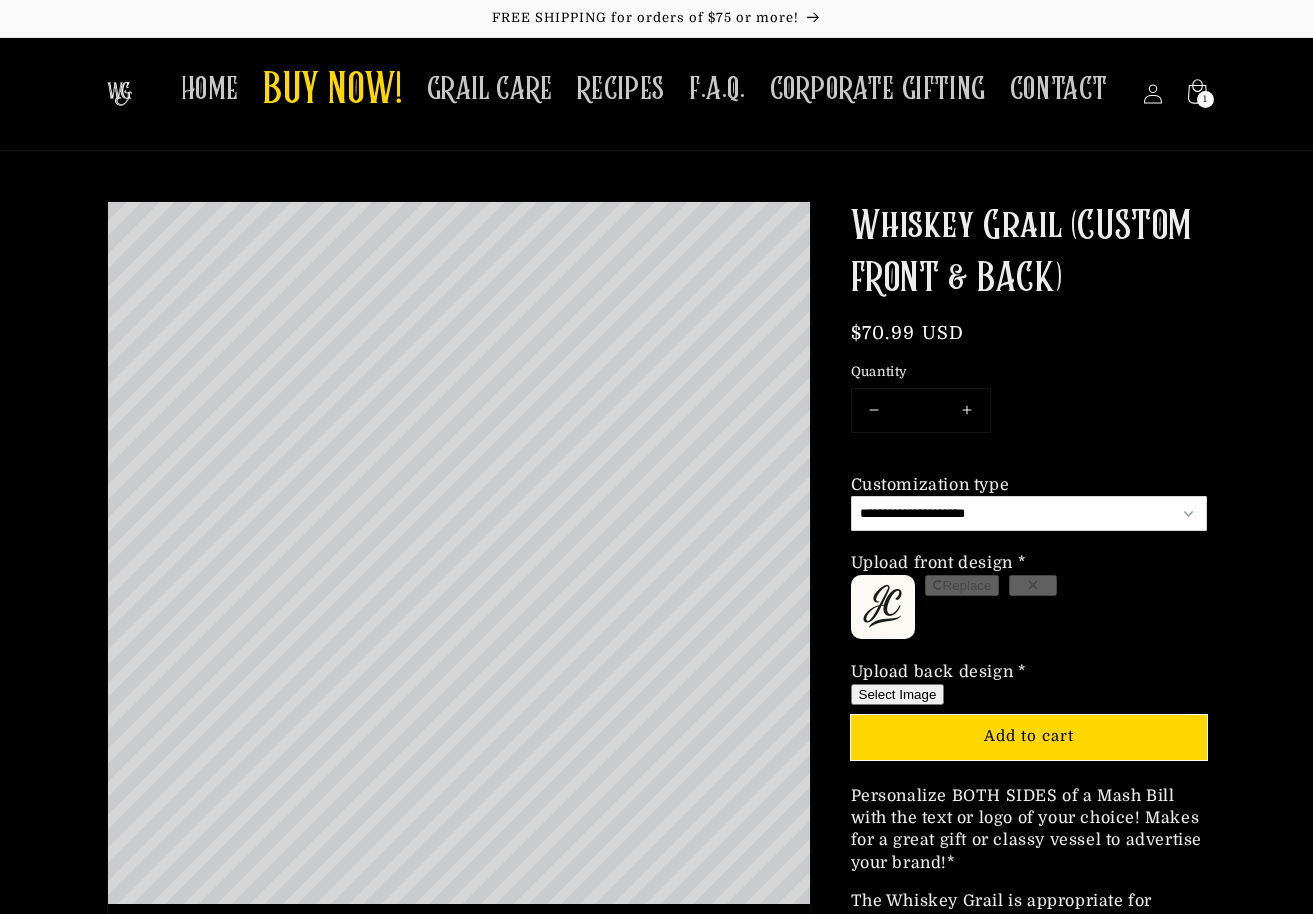 type 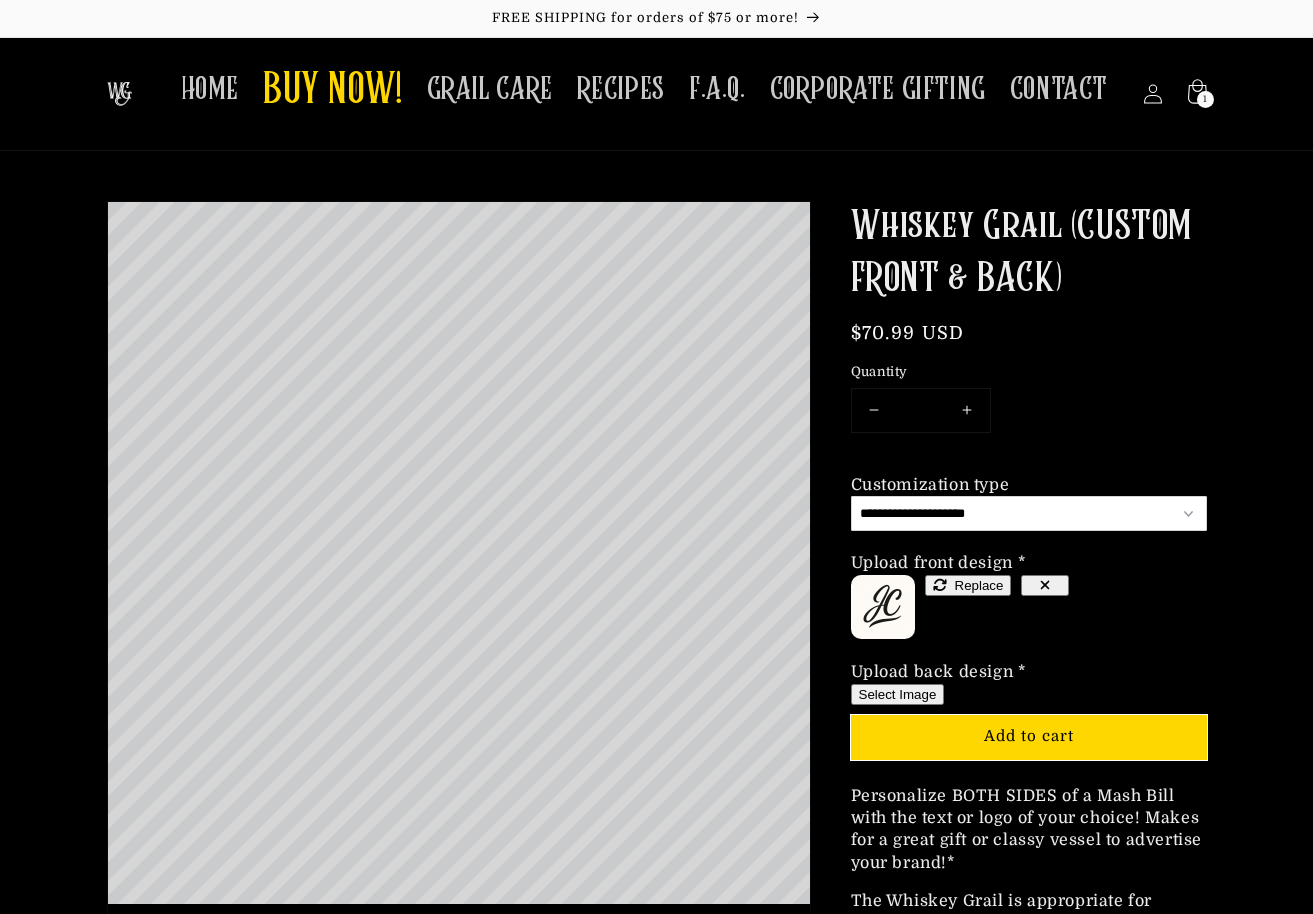 click on "Upload back design
*
Required" at bounding box center [939, 672] 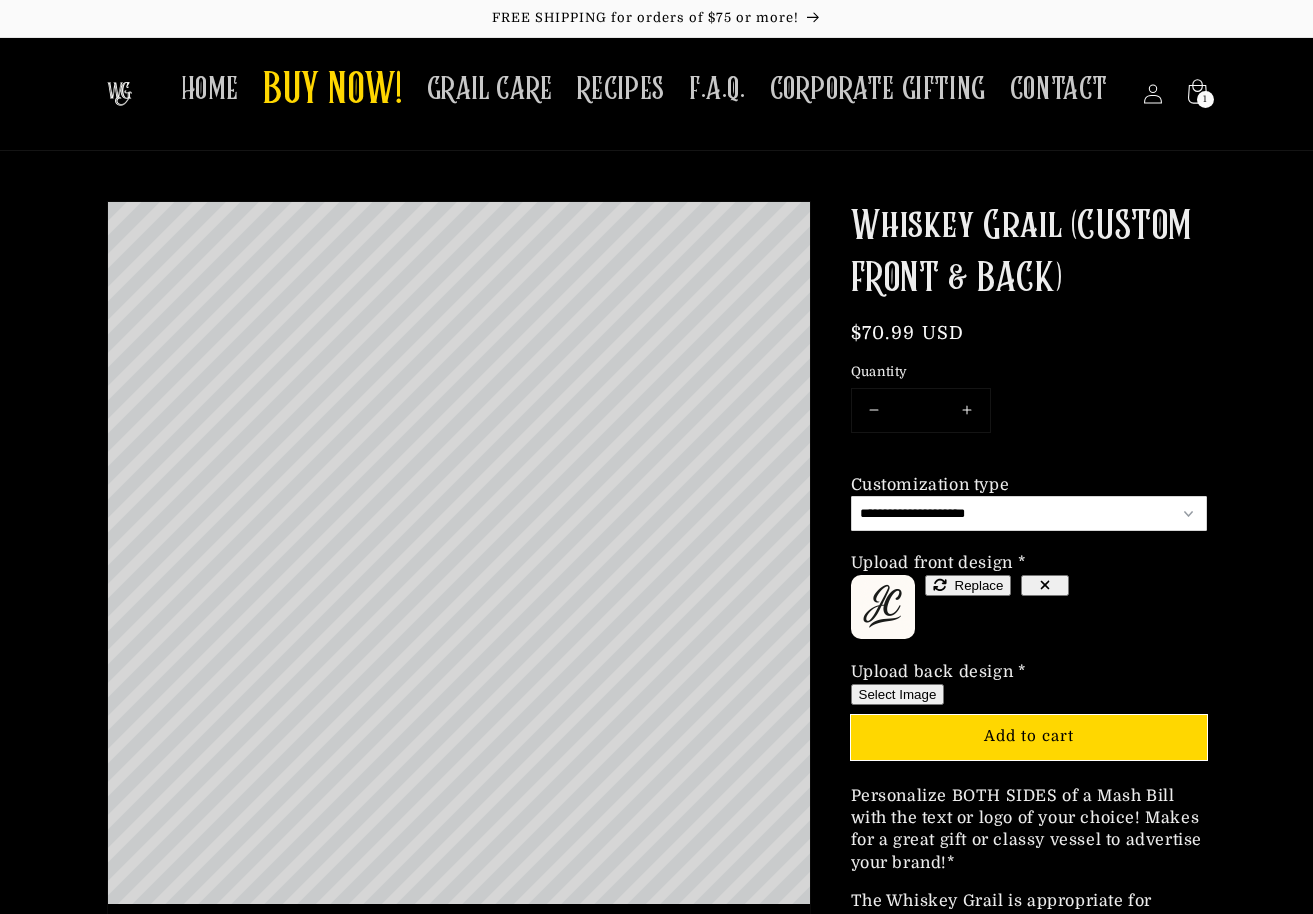 type on "**********" 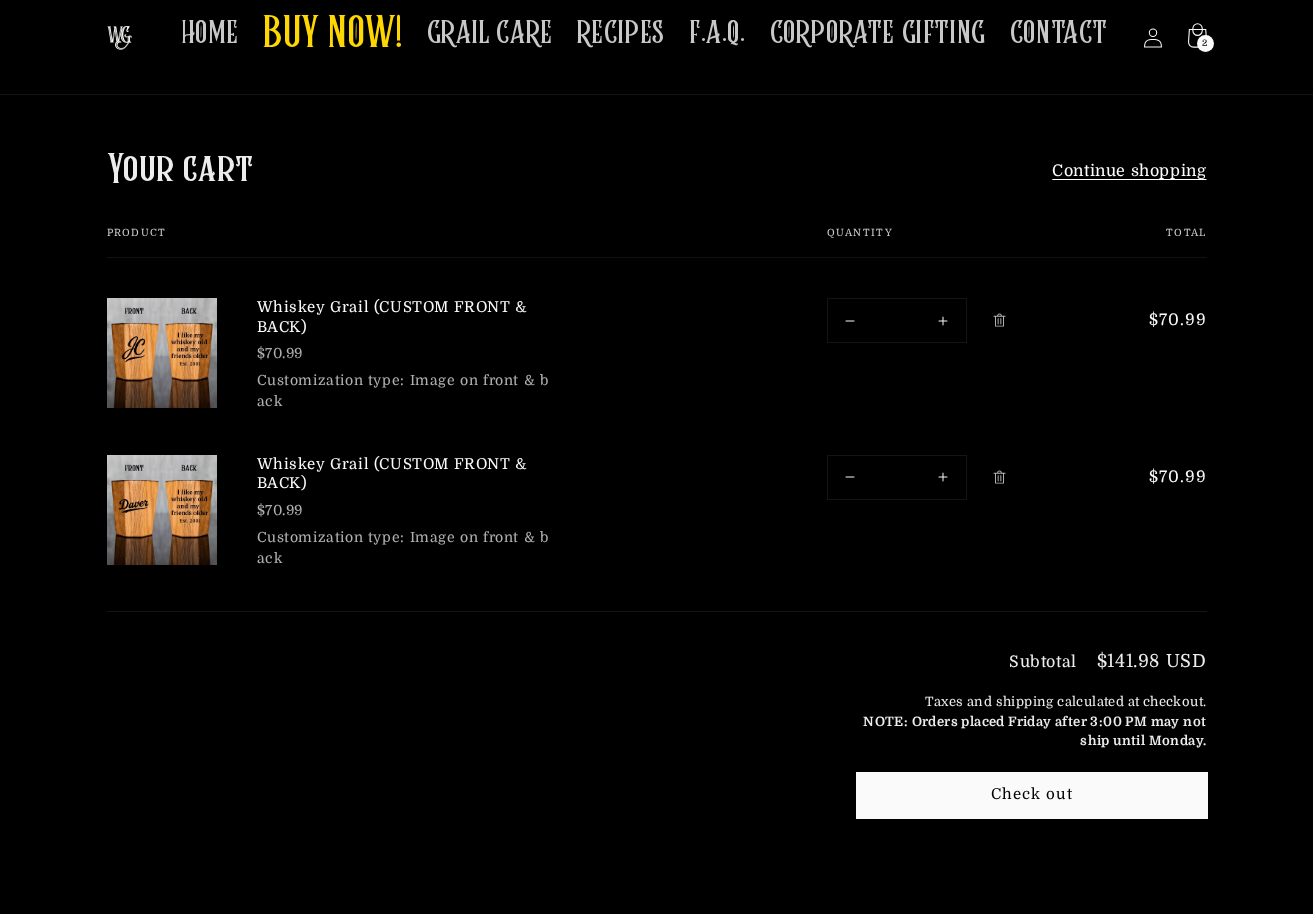 scroll, scrollTop: 69, scrollLeft: 0, axis: vertical 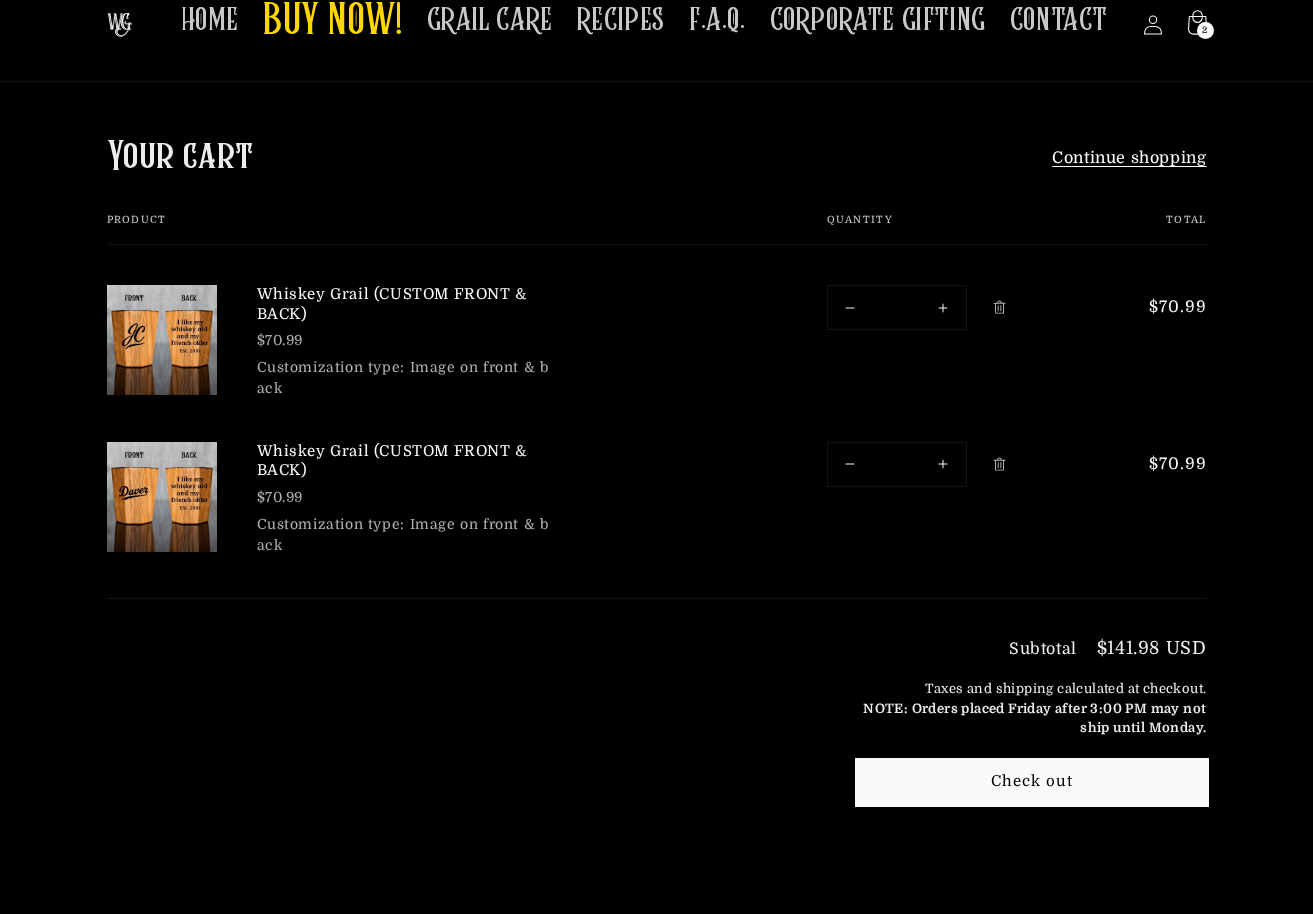 click on "Check out" at bounding box center [1032, 782] 